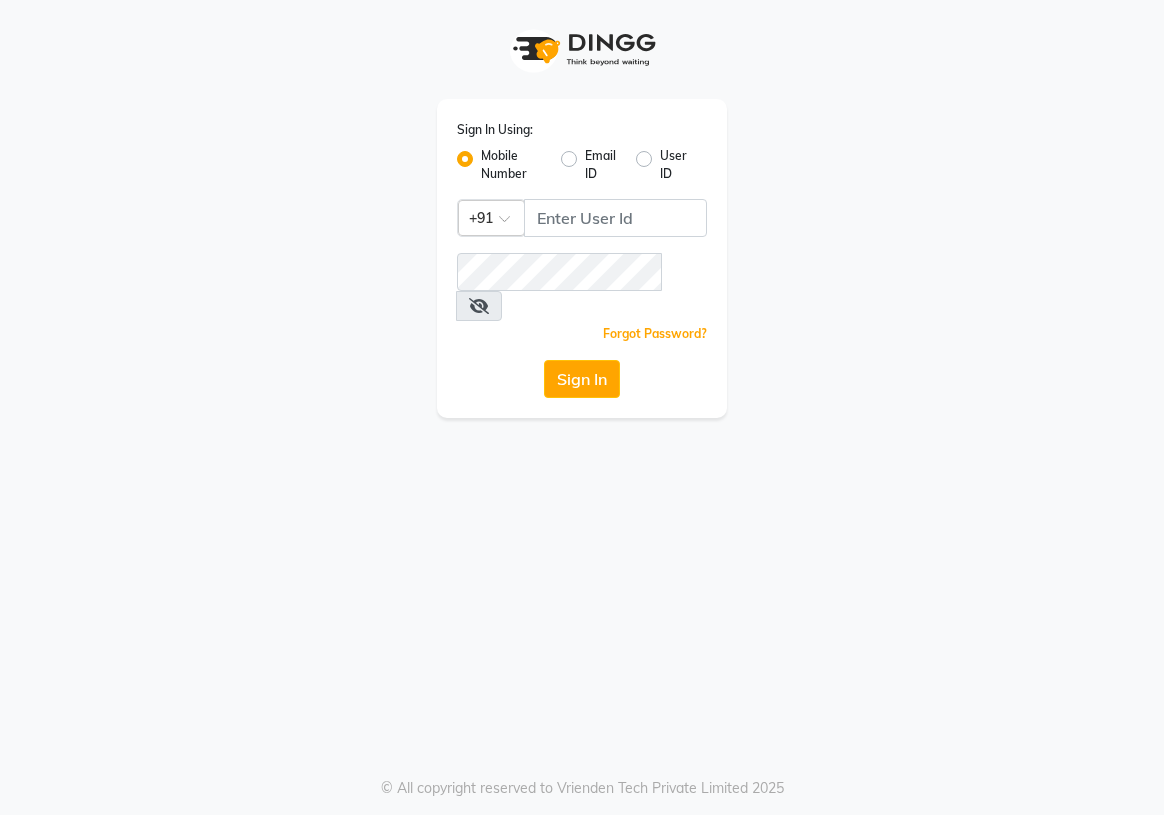scroll, scrollTop: 0, scrollLeft: 0, axis: both 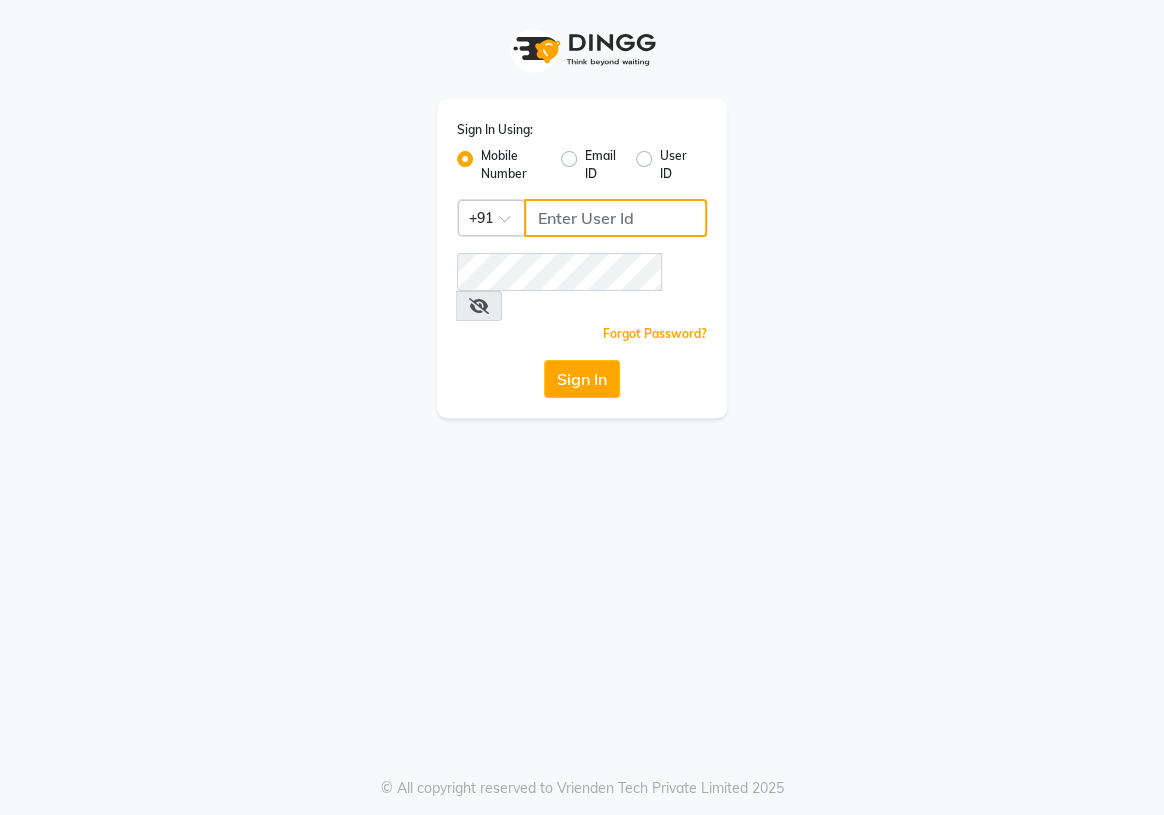 type on "[PHONE]" 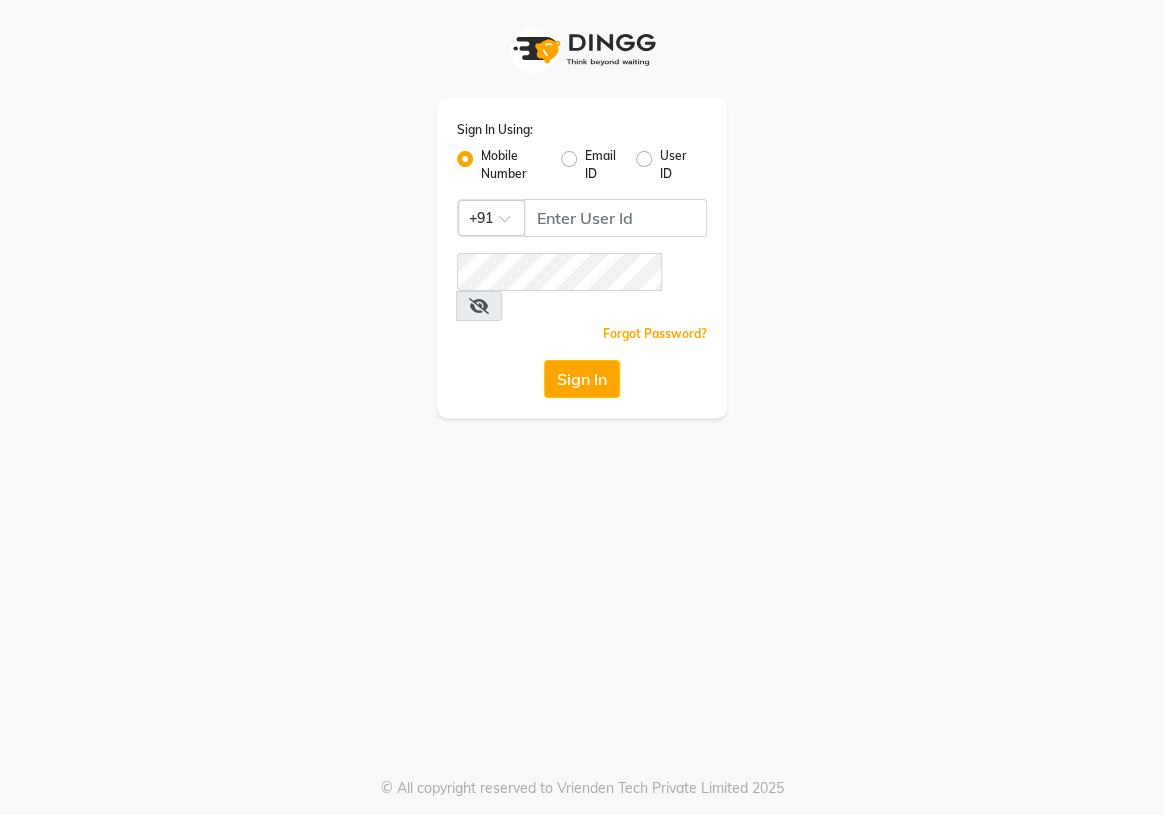drag, startPoint x: 0, startPoint y: 0, endPoint x: 594, endPoint y: 355, distance: 691.9978 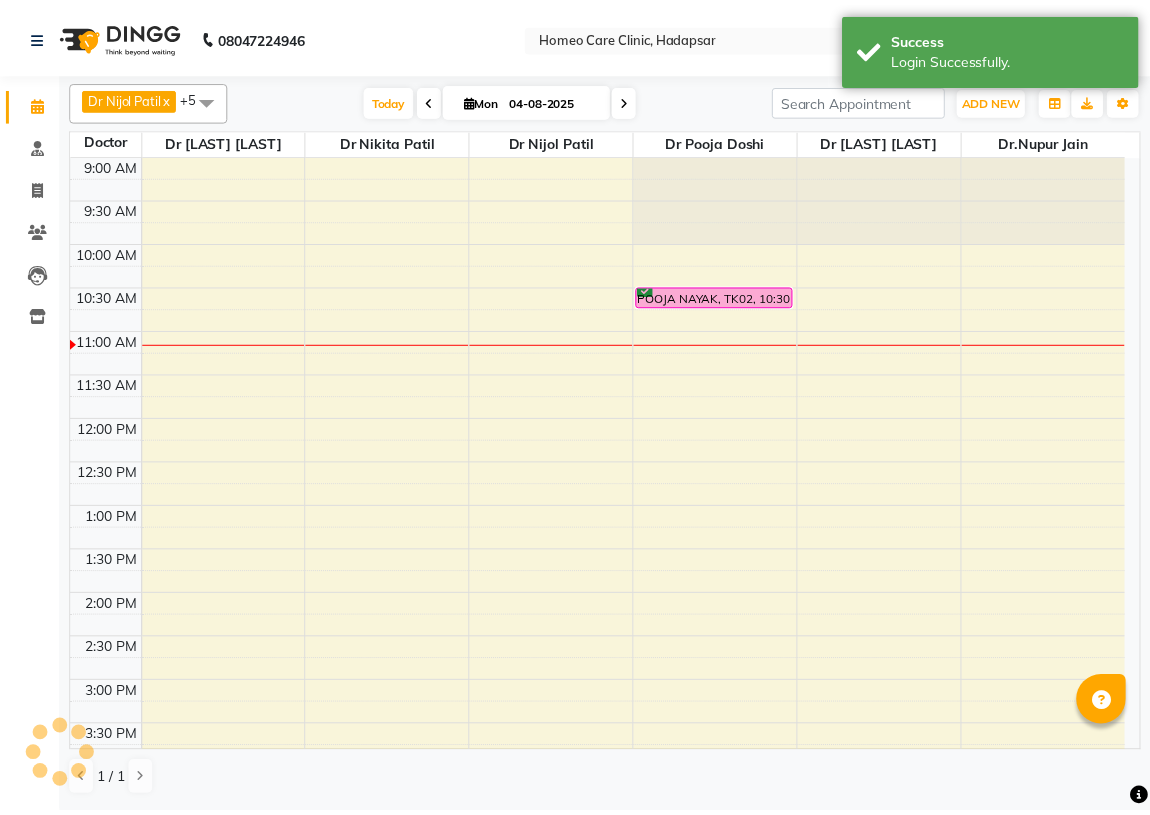 scroll, scrollTop: 0, scrollLeft: 0, axis: both 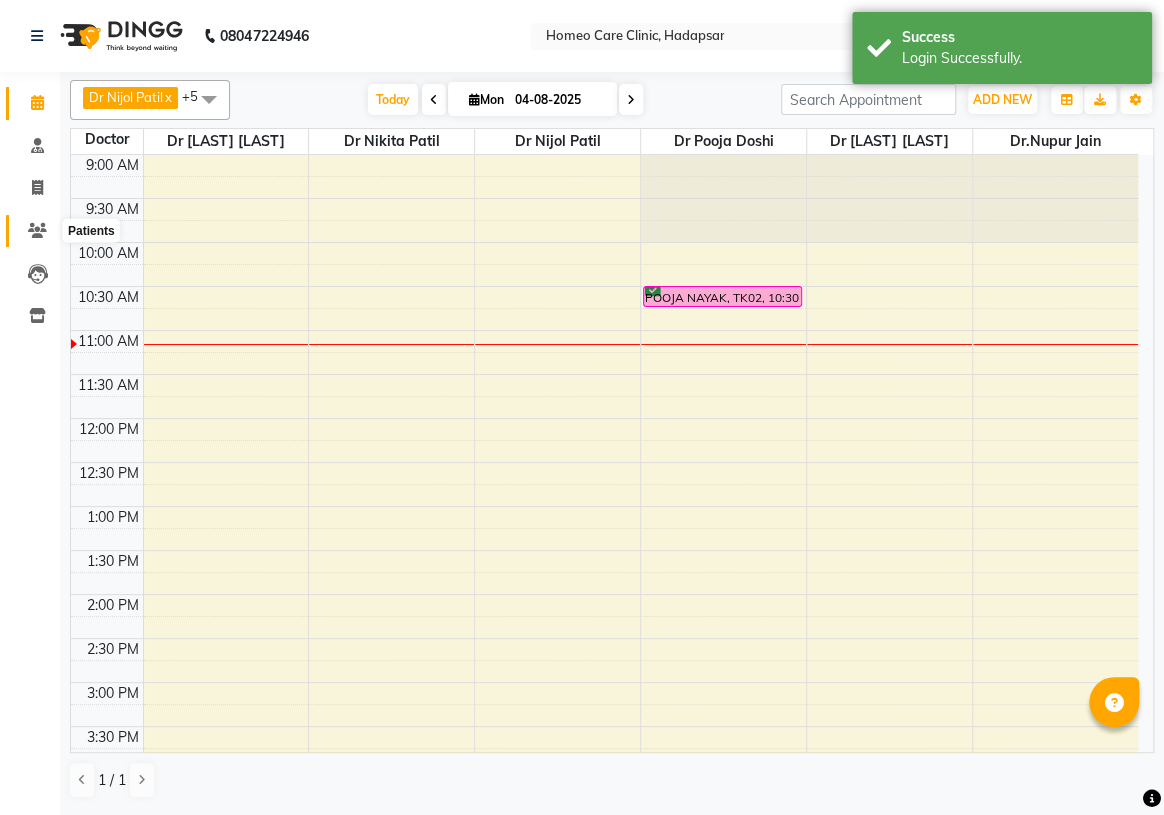 click 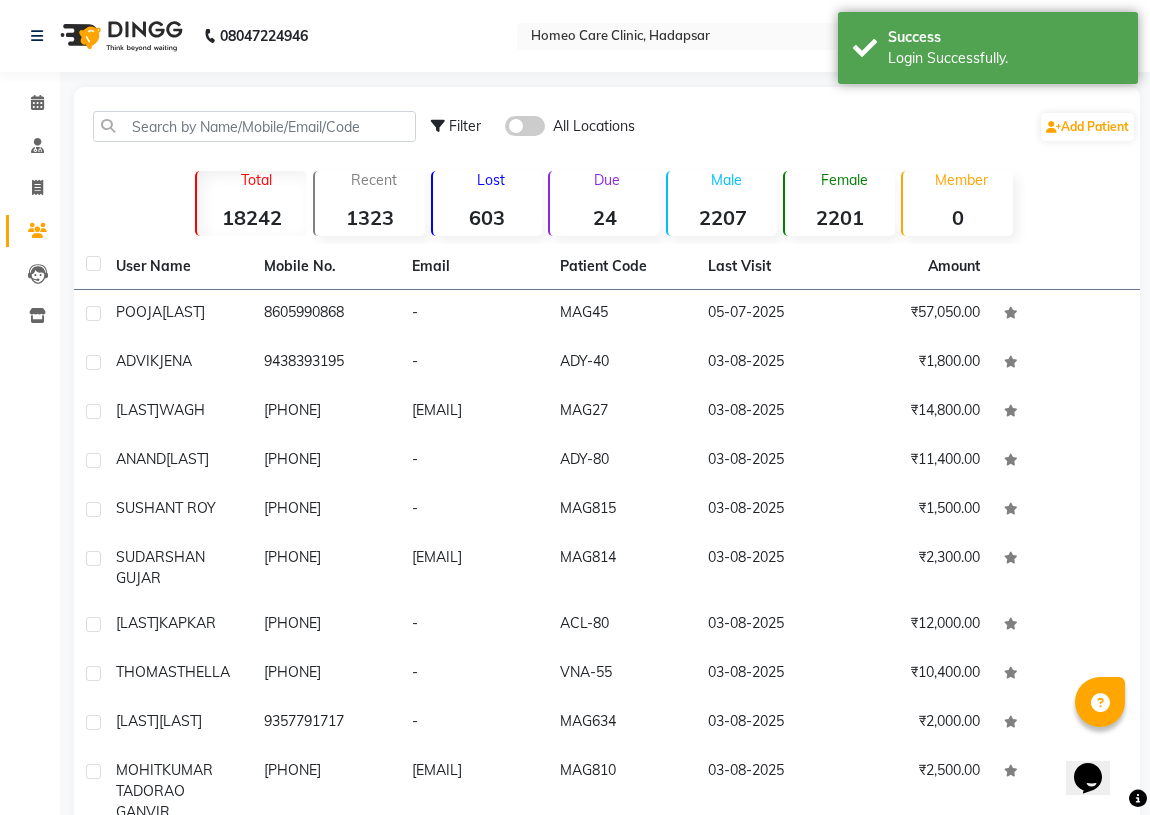 scroll, scrollTop: 0, scrollLeft: 0, axis: both 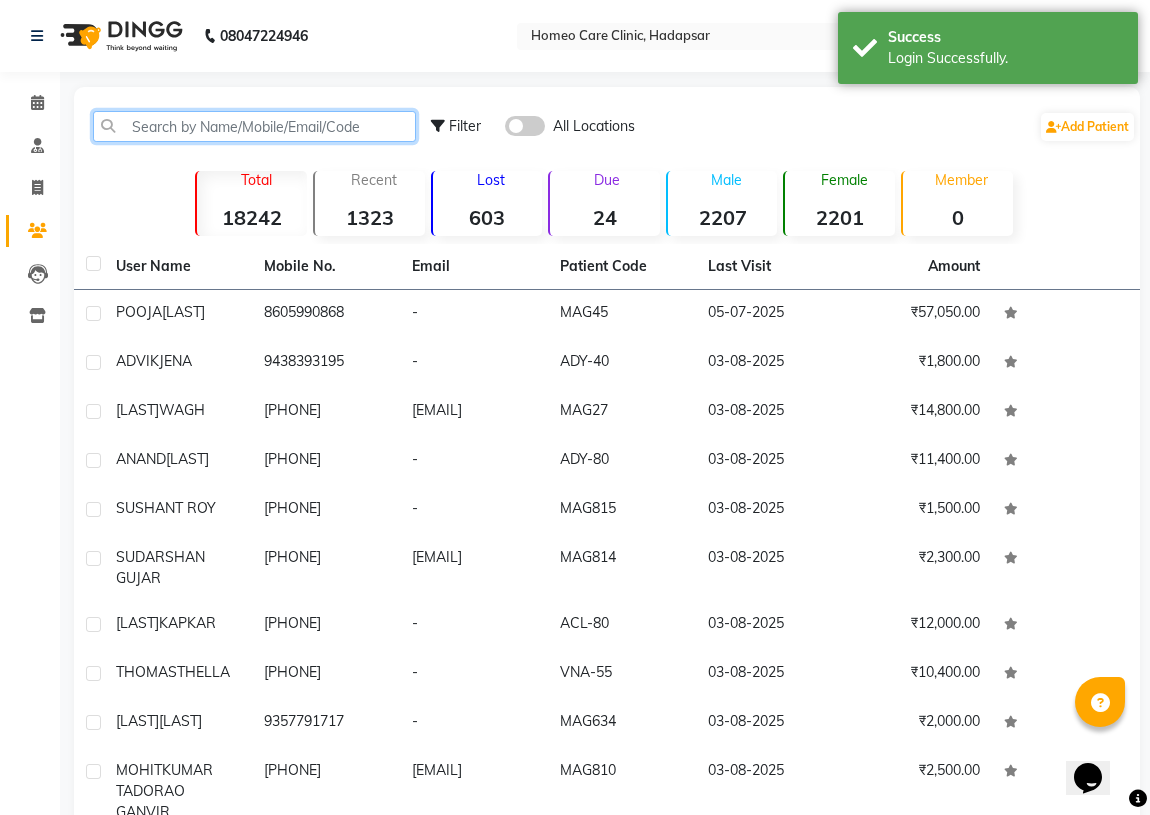 click 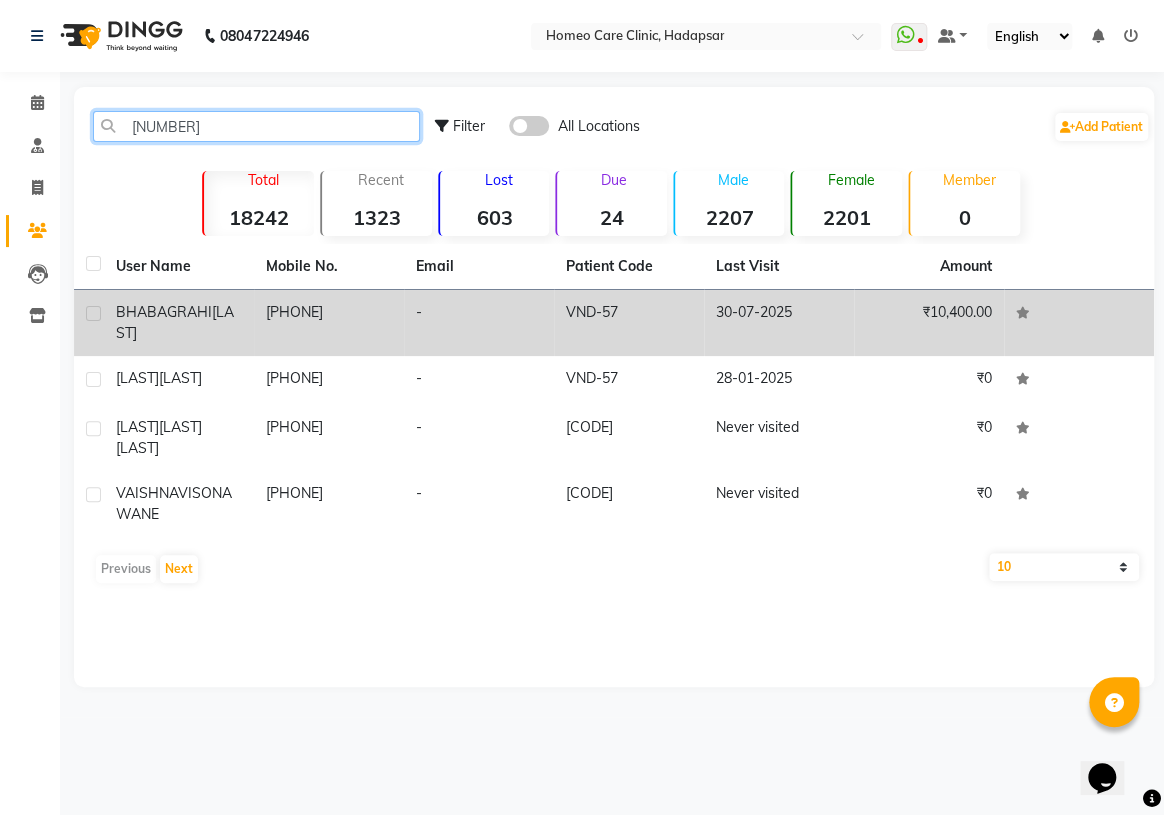 type on "[NUMBER]" 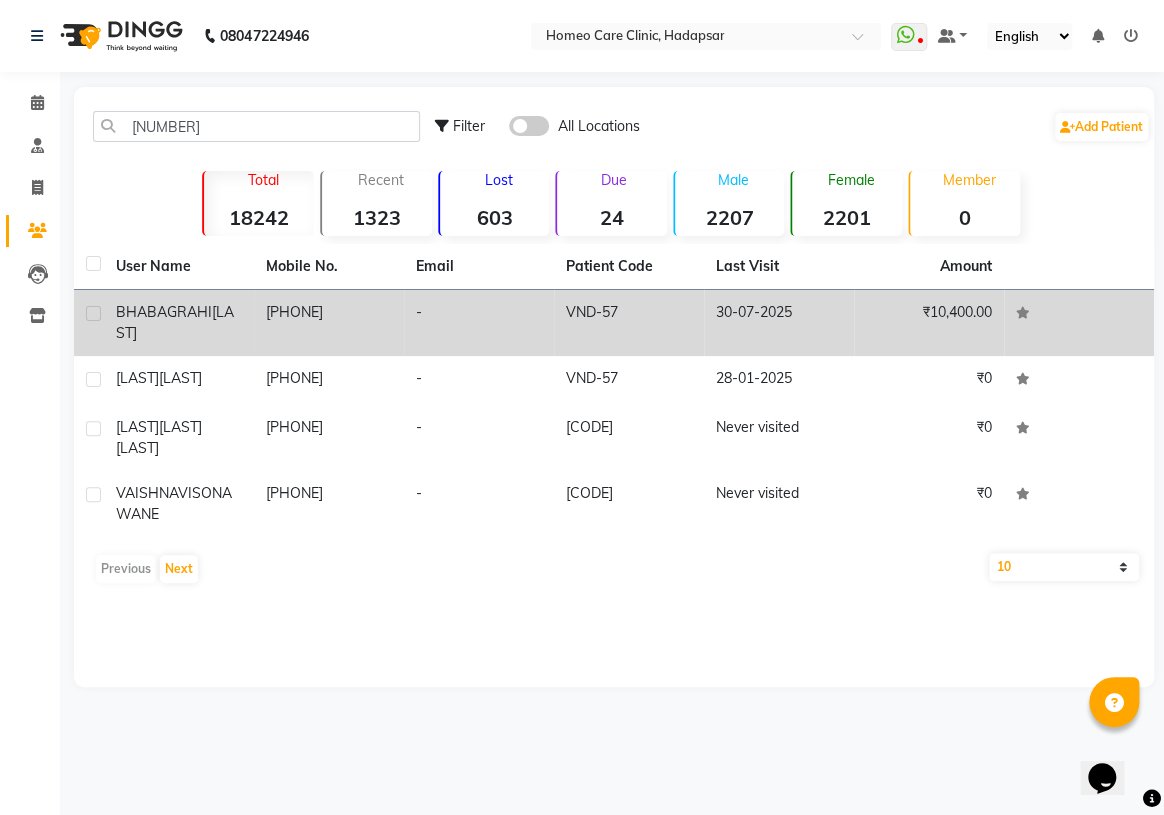click on "-" 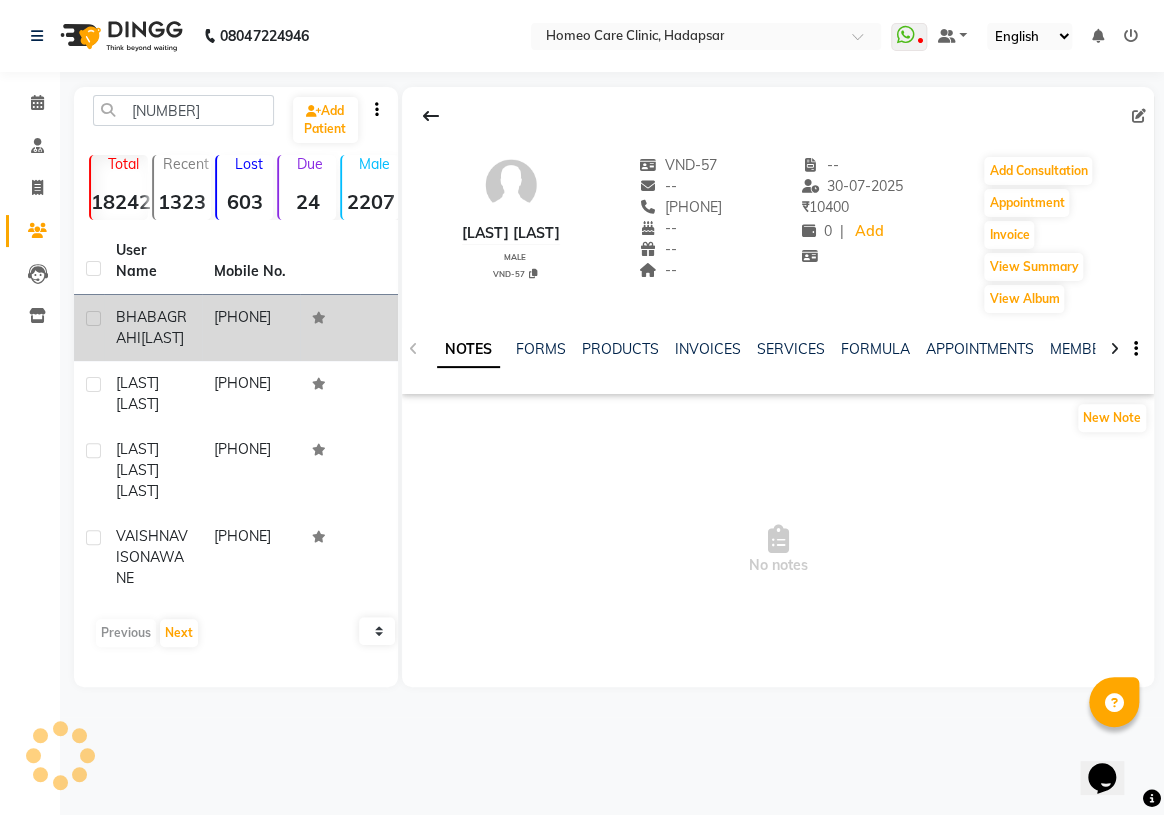 click on "[LAST] [LAST]   male [CODE]   [CODE]   --   [PHONE]  --  --  --  -- 30-07-2025 ₹    10400 0 |  Add   Add Consultation   Appointment   Invoice  View Summary  View Album  NOTES FORMS PRODUCTS INVOICES SERVICES FORMULA APPOINTMENTS MEMBERSHIP PACKAGES VOUCHERS GIFTCARDS POINTS FAMILY CARDS WALLET New Note  No notes" 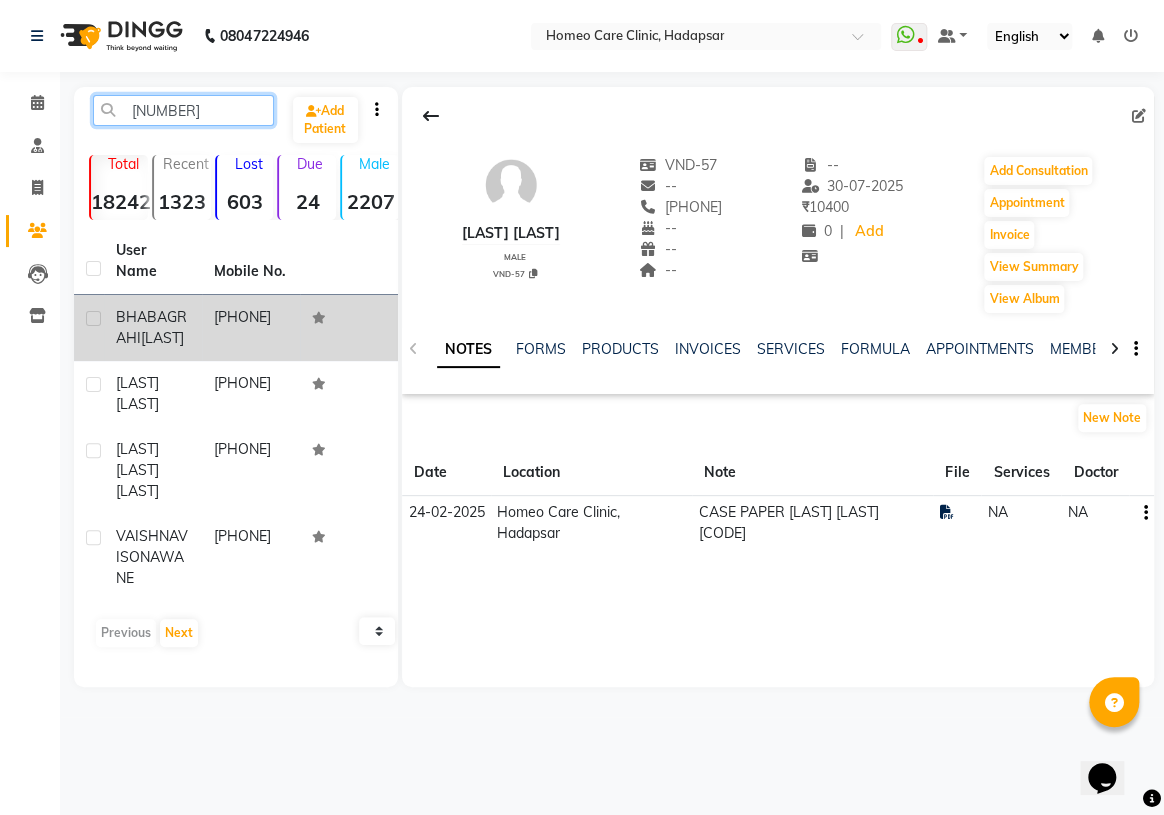 drag, startPoint x: 191, startPoint y: 121, endPoint x: 0, endPoint y: 64, distance: 199.32385 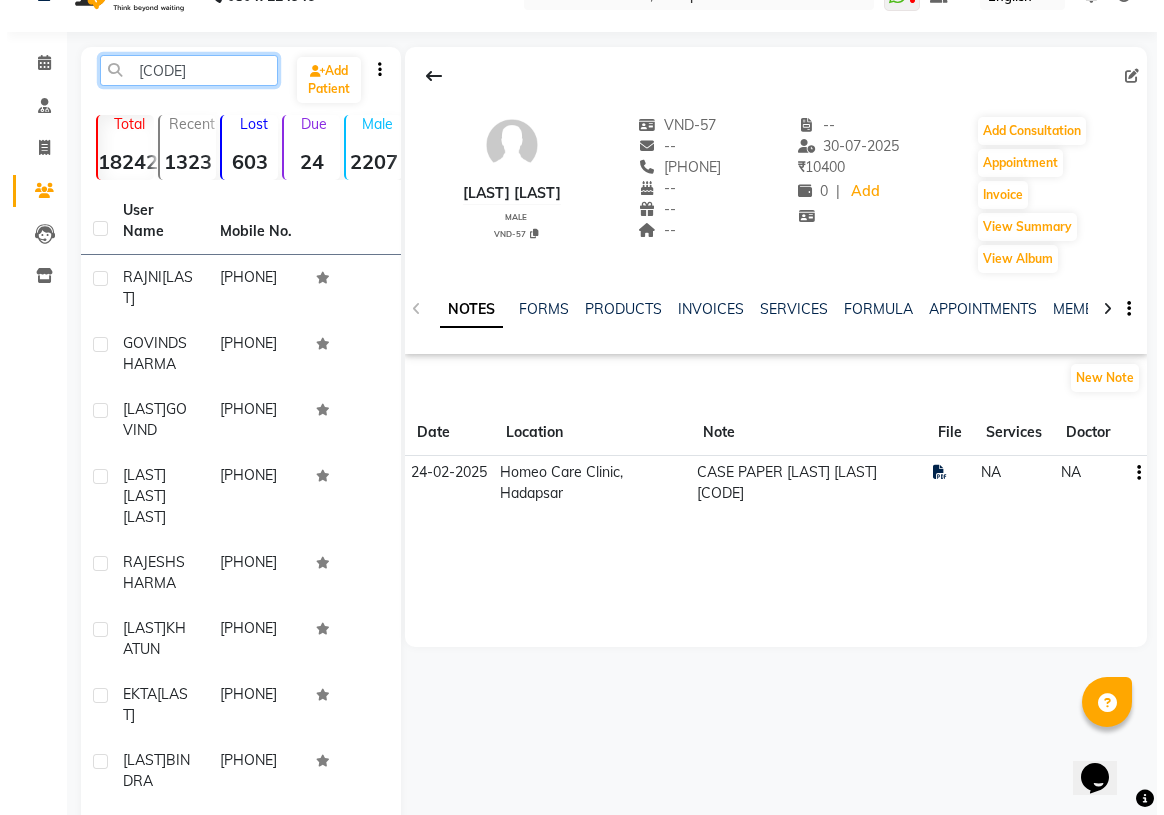 scroll, scrollTop: 0, scrollLeft: 0, axis: both 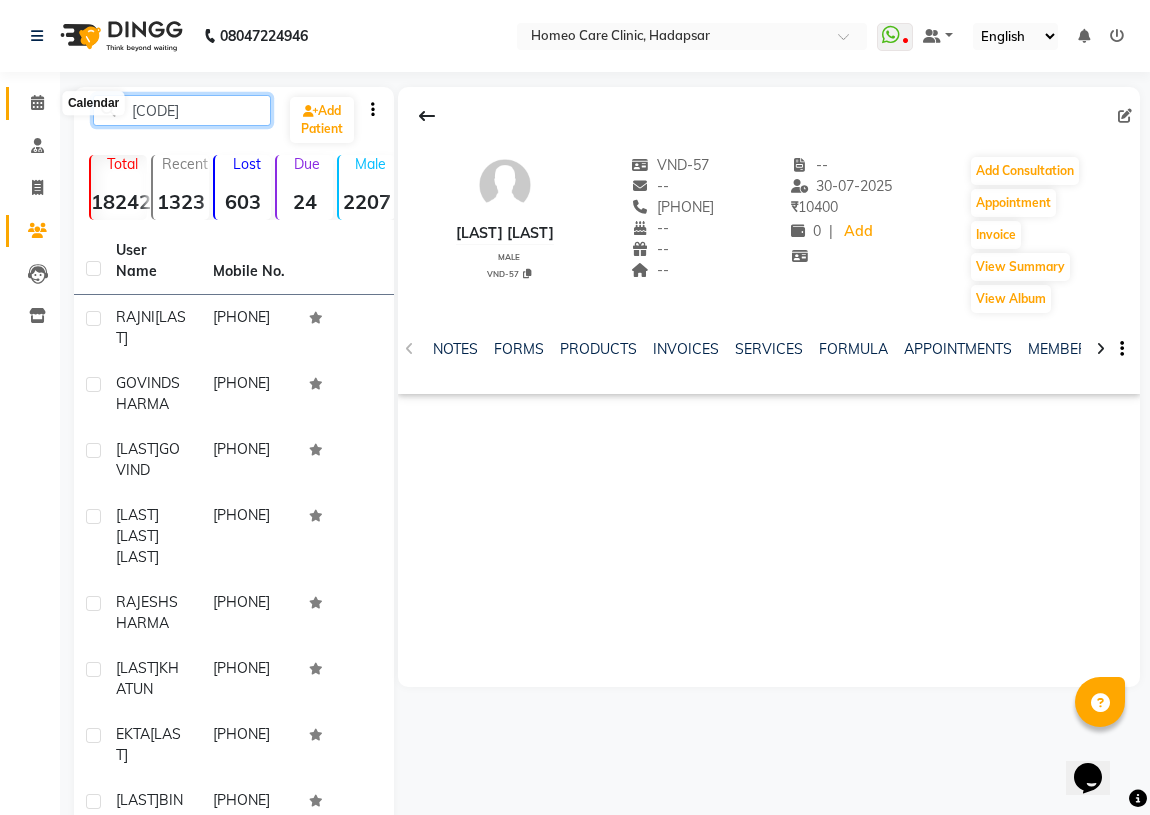 type on "[CODE]" 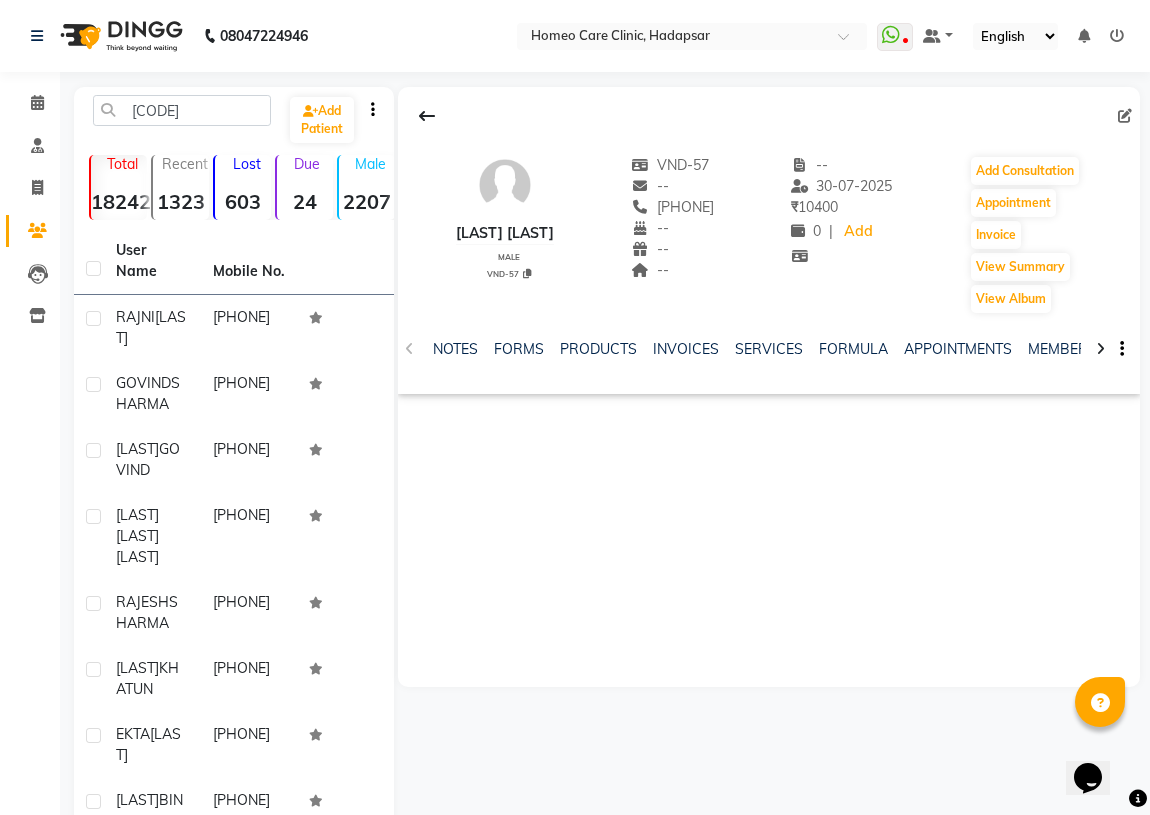 click on "Patients" 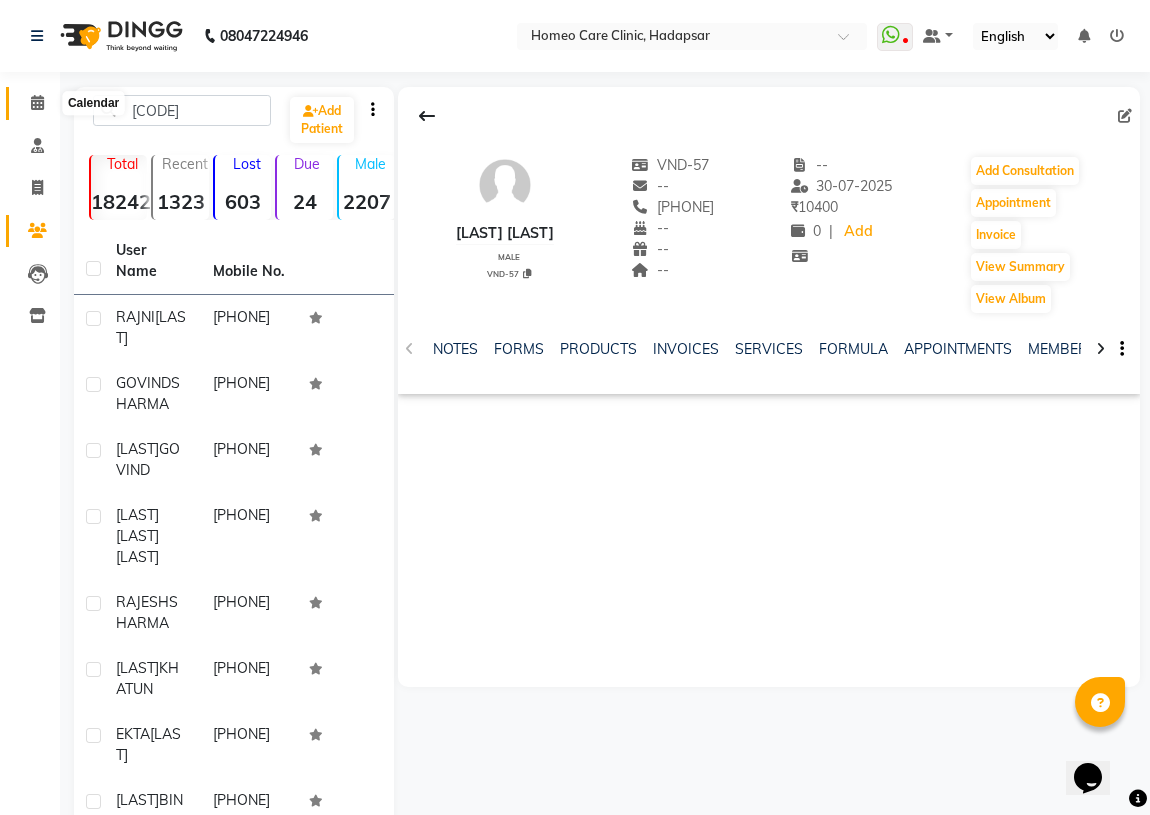 click 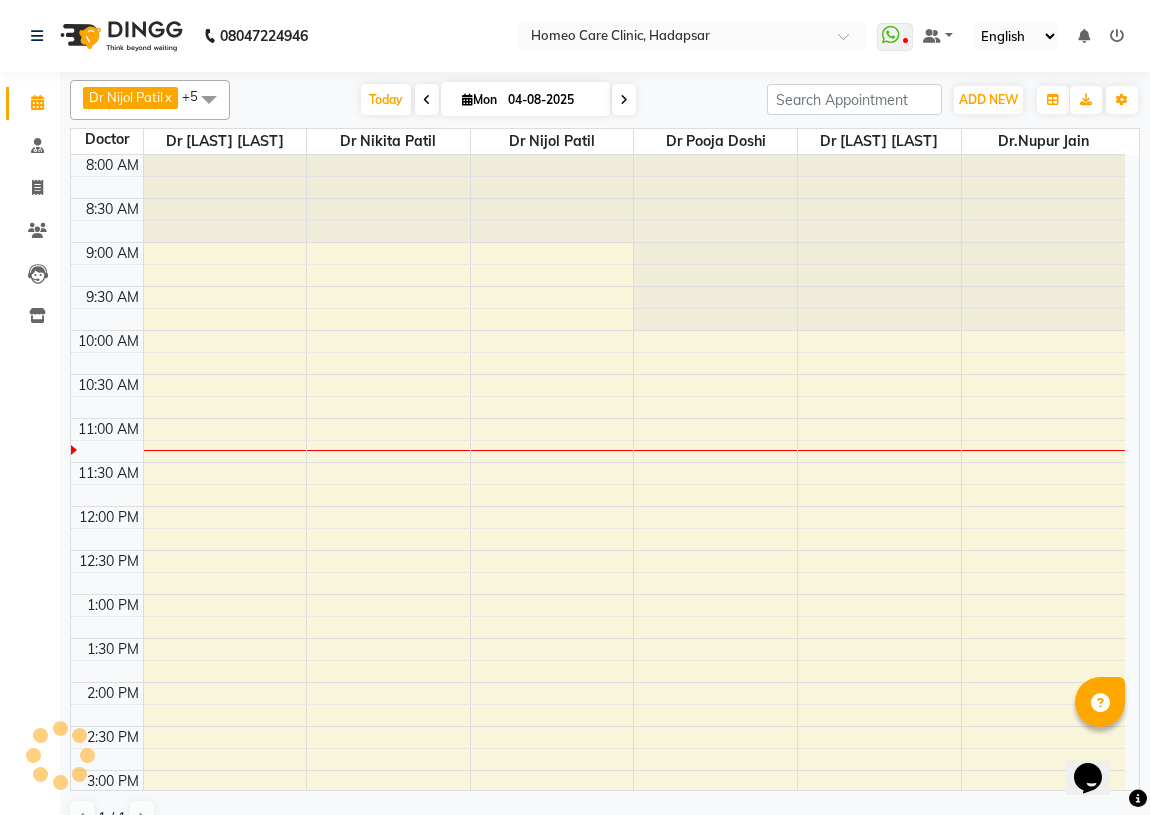 click 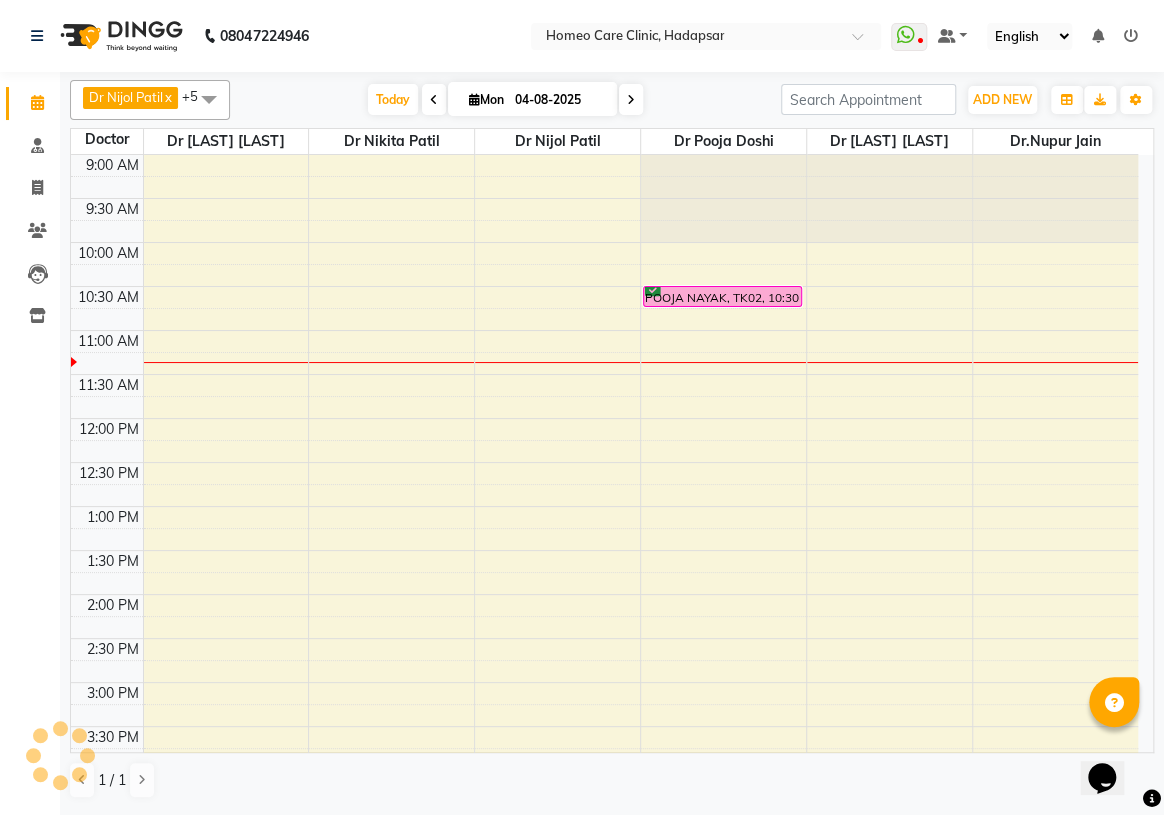 scroll, scrollTop: 0, scrollLeft: 0, axis: both 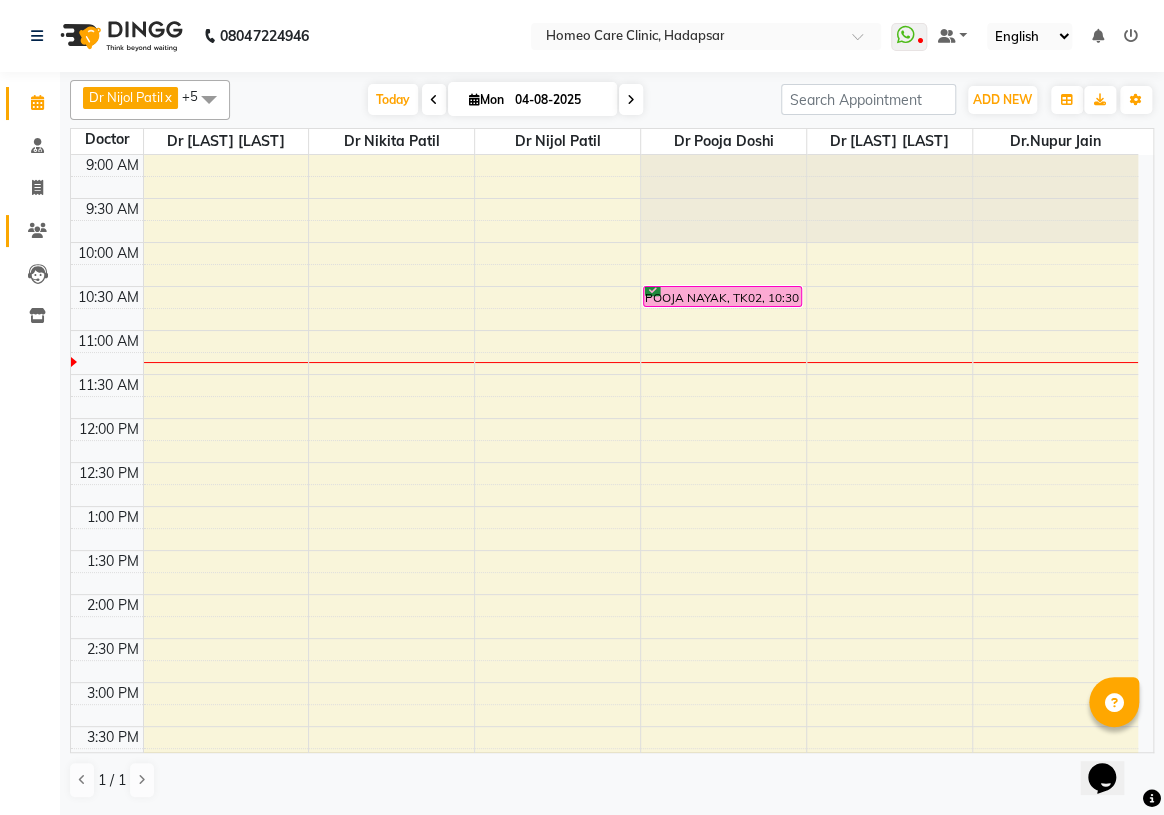 click 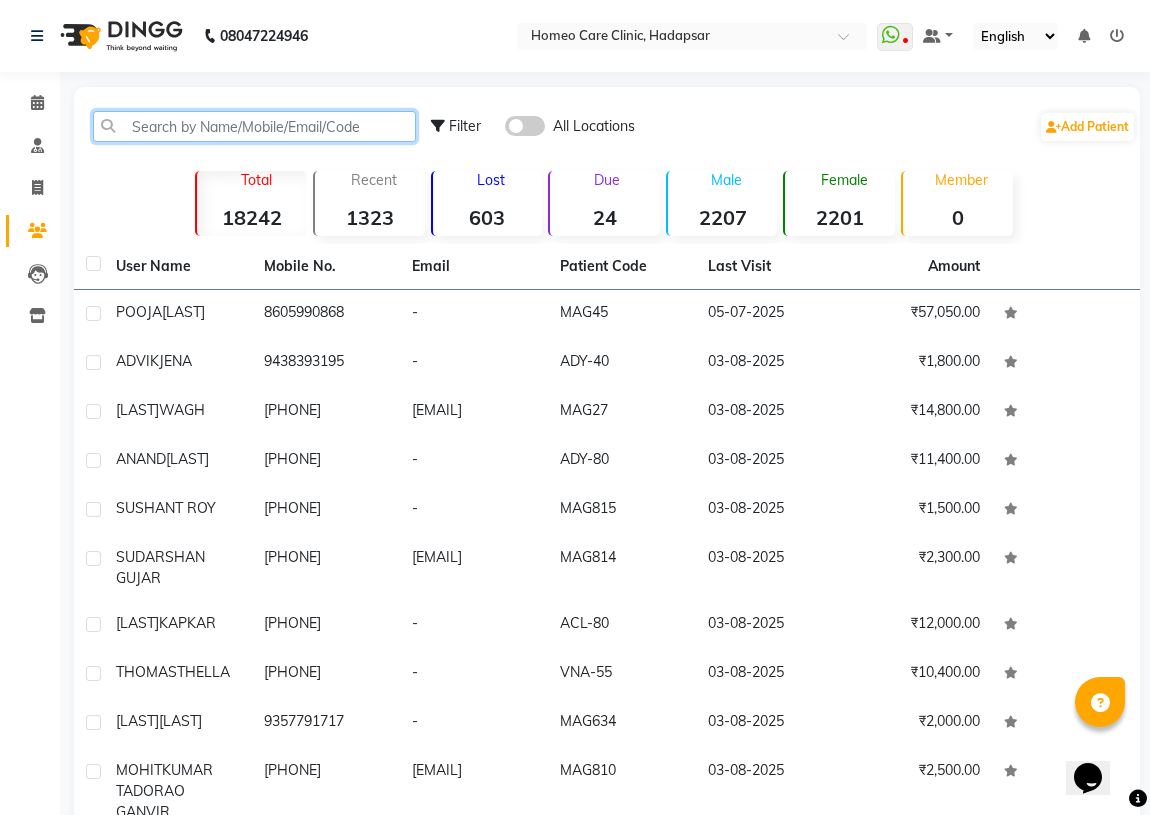 click 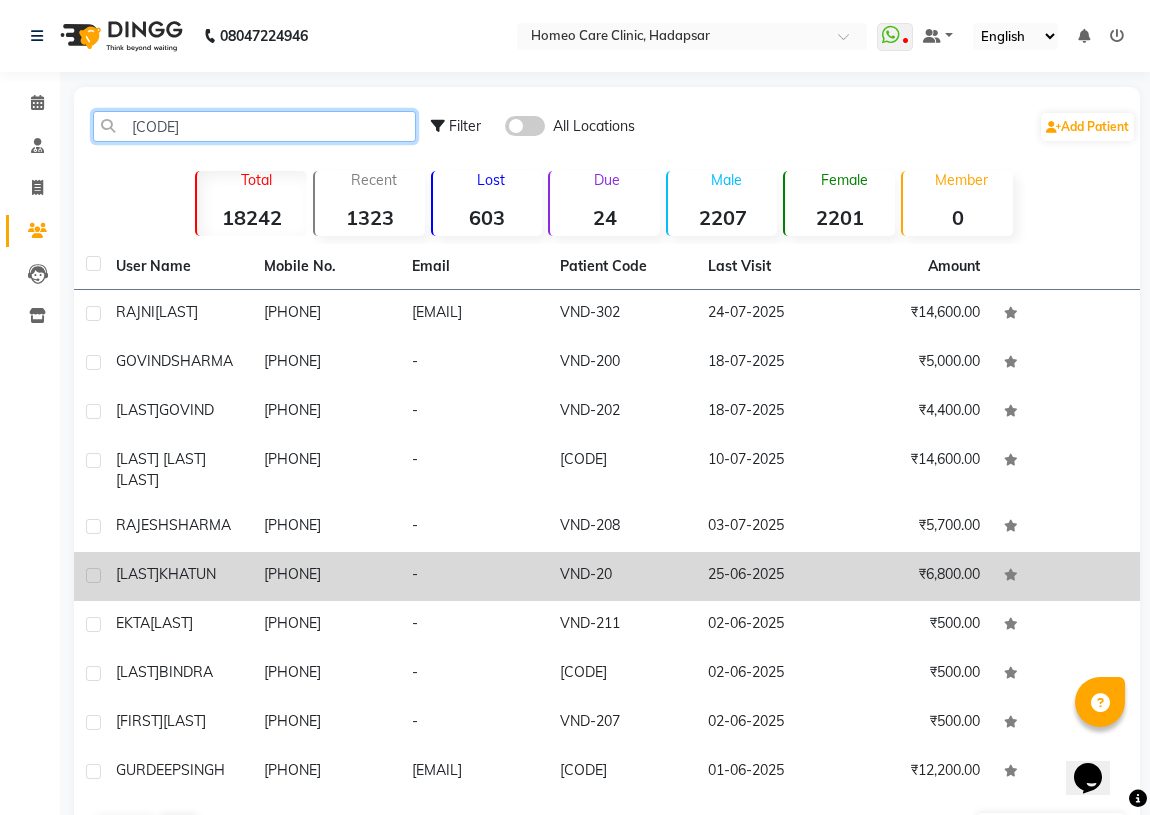 type on "[CODE]" 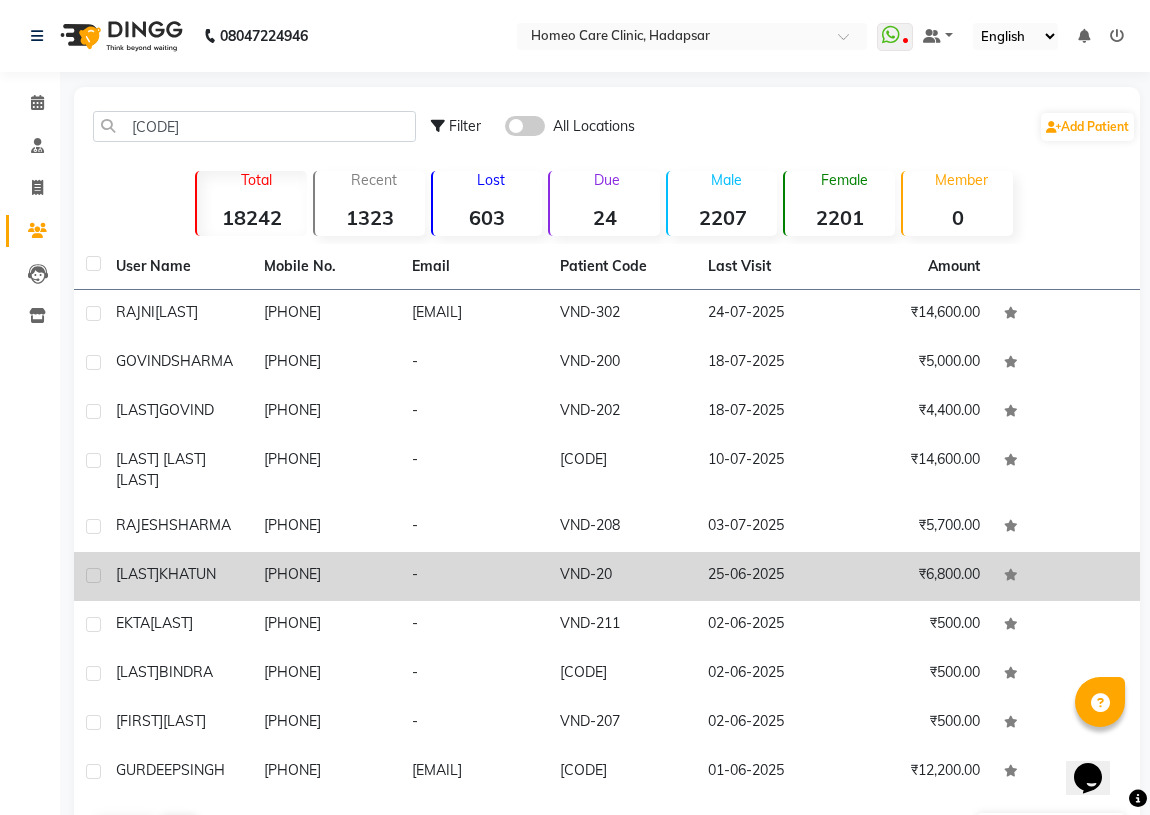 click on "VND-20" 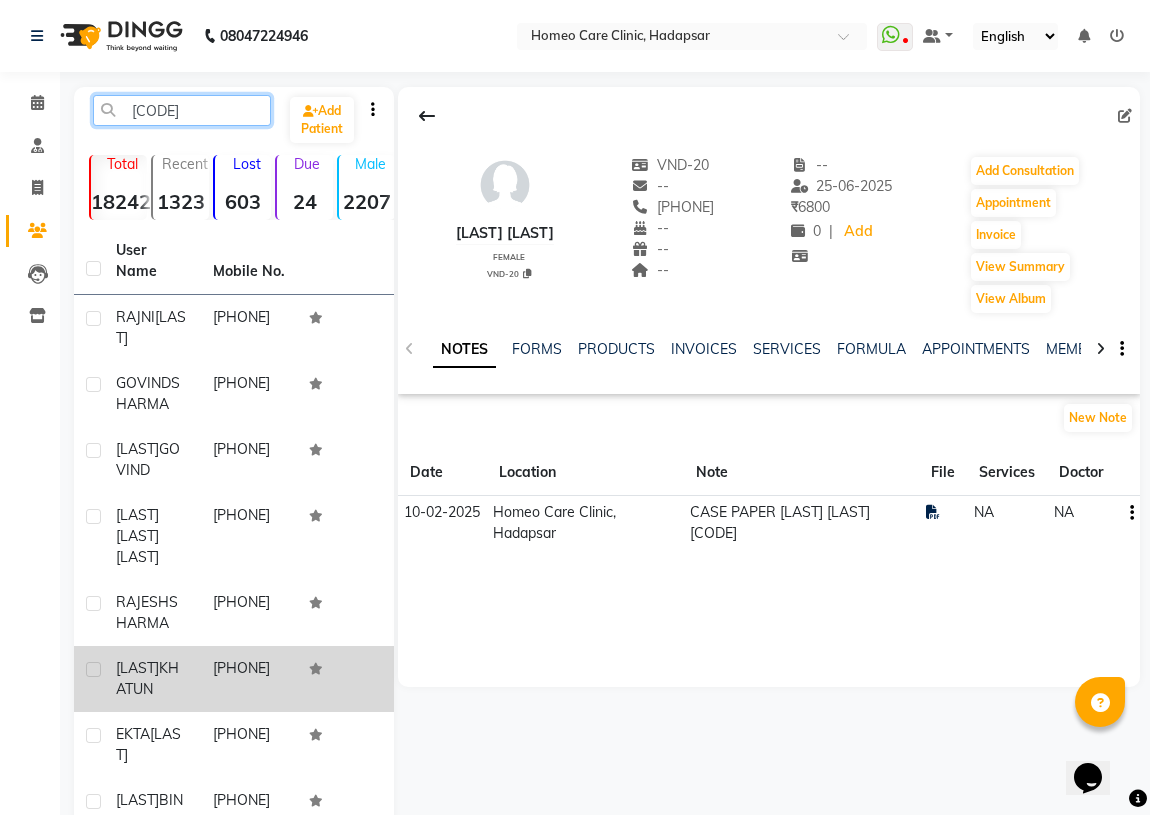 drag, startPoint x: 226, startPoint y: 107, endPoint x: 0, endPoint y: -24, distance: 261.22214 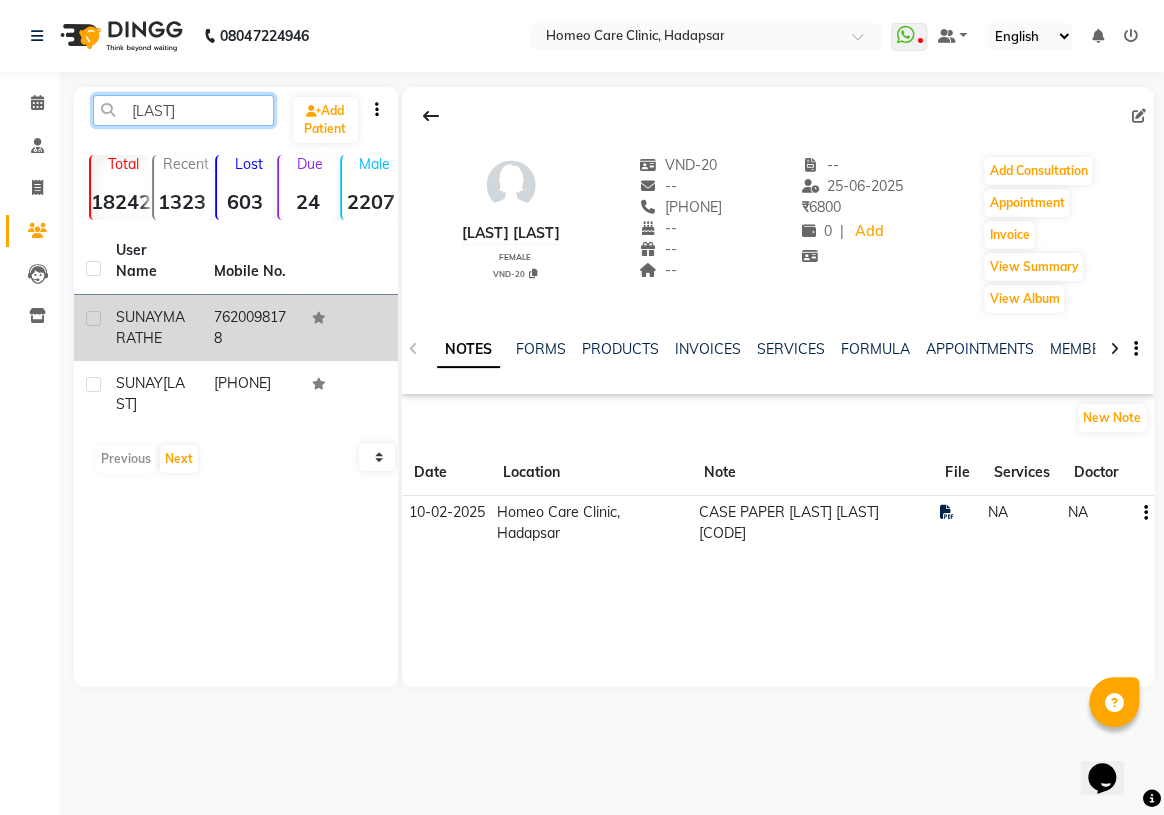 type on "[LAST]" 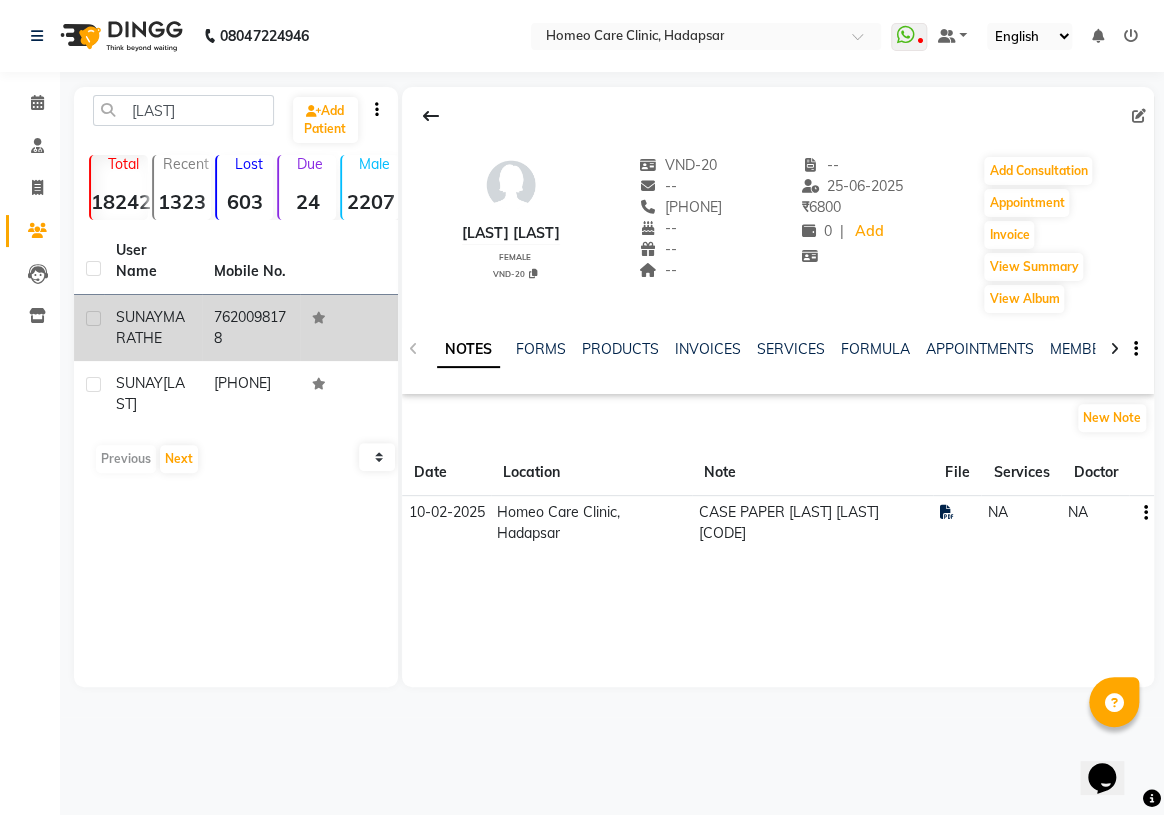 click on "7620098178" 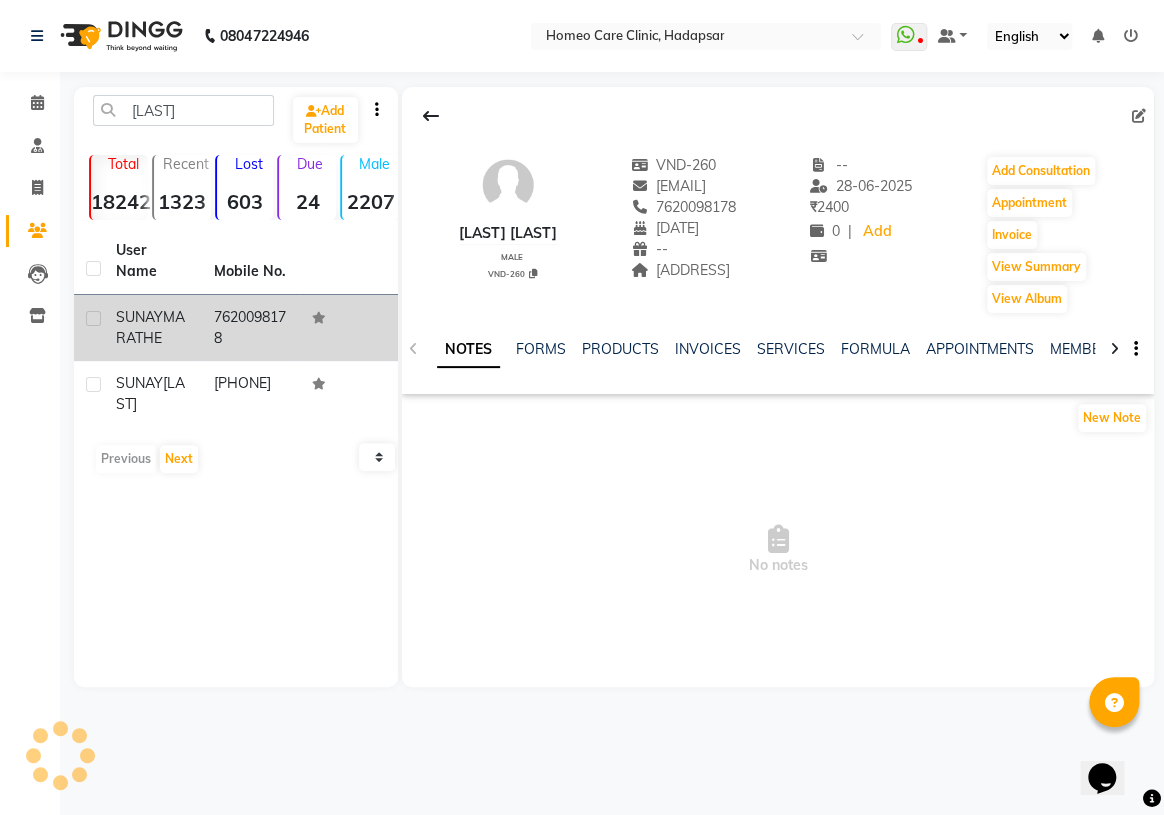 click on "7620098178" 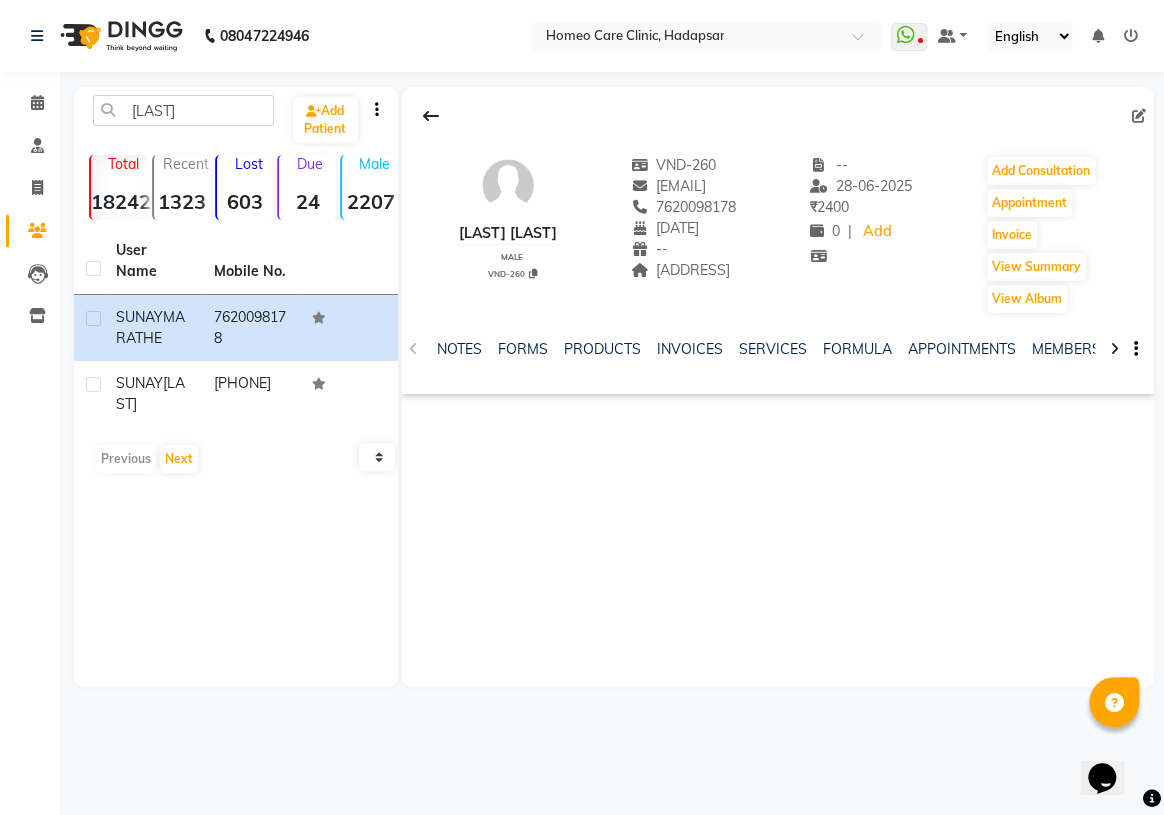 drag, startPoint x: 769, startPoint y: 520, endPoint x: 609, endPoint y: 479, distance: 165.16962 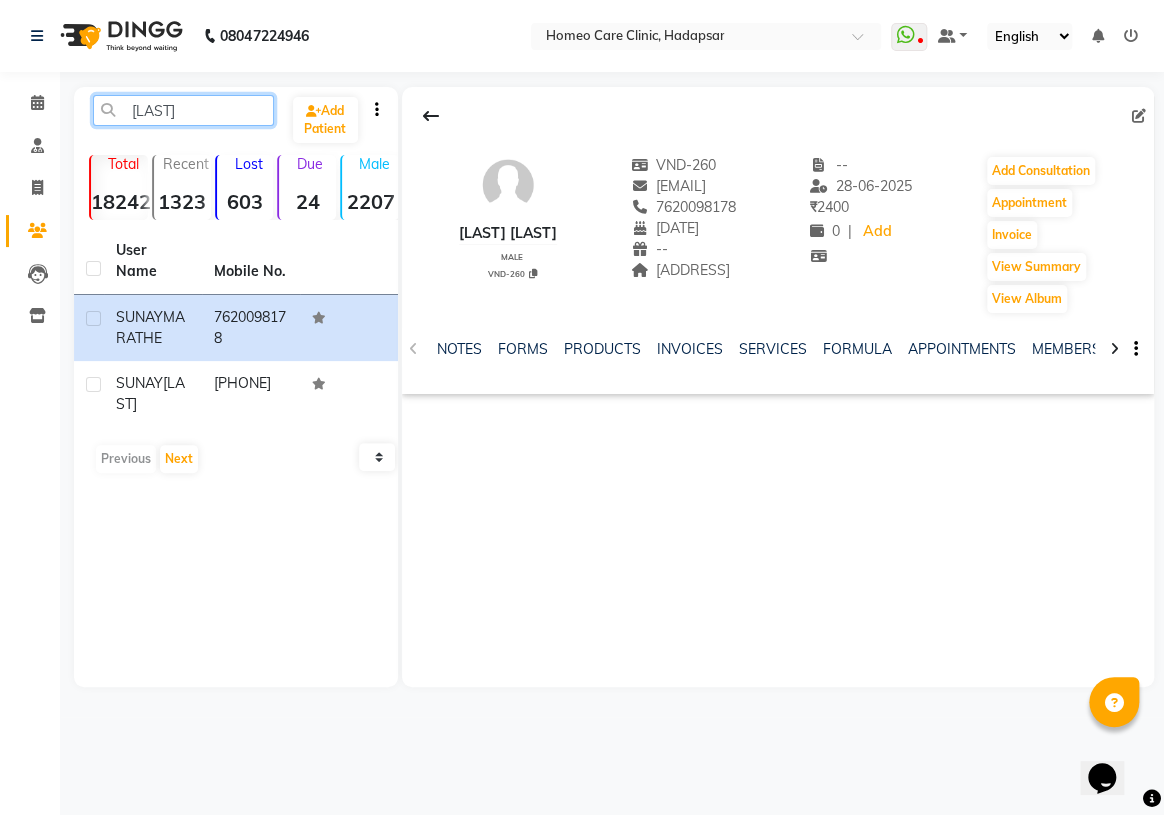 drag, startPoint x: 192, startPoint y: 107, endPoint x: 4, endPoint y: 234, distance: 226.87662 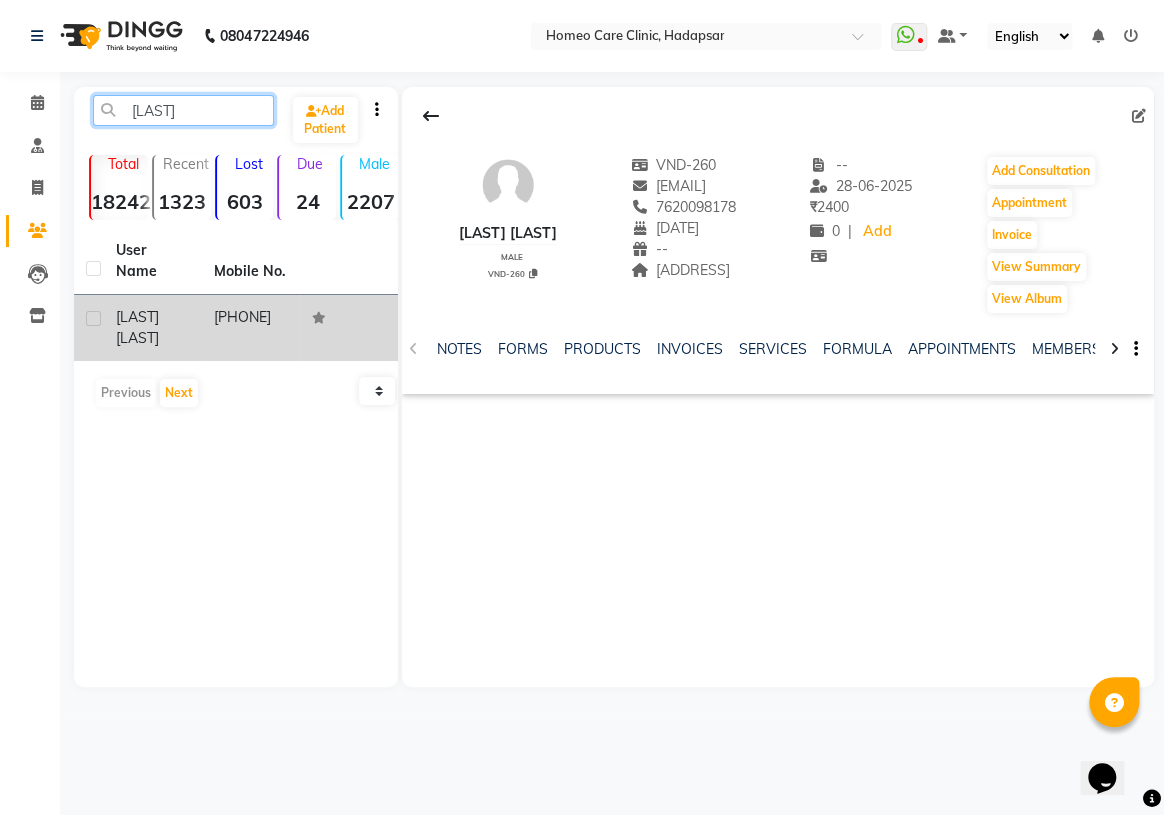 type on "[LAST]" 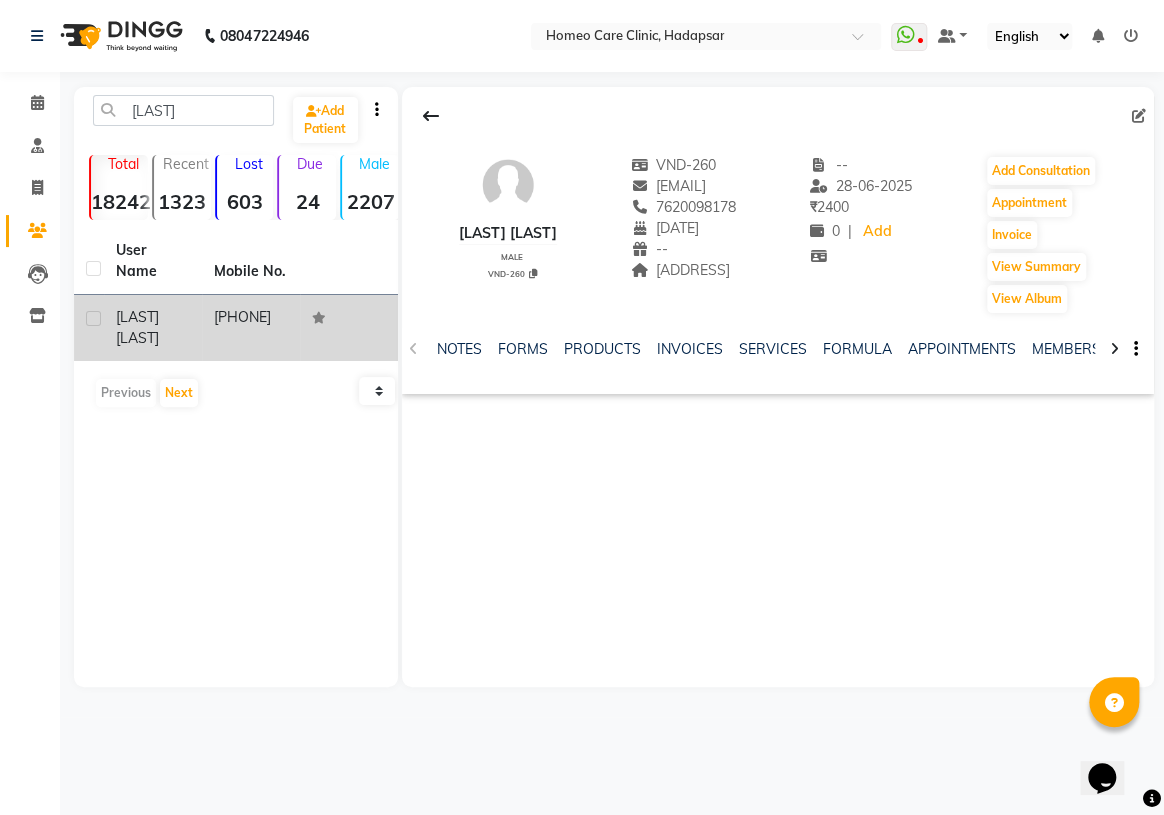 click on "[PHONE]" 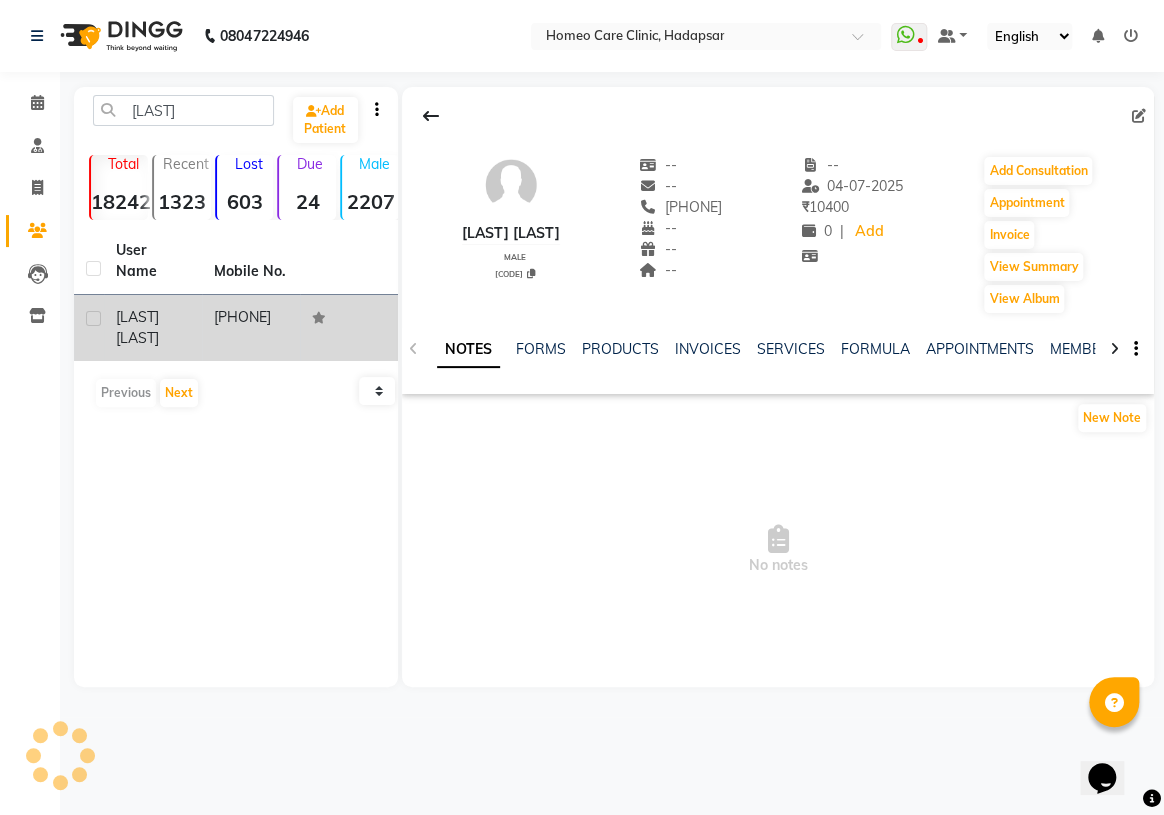click on "[PHONE]" 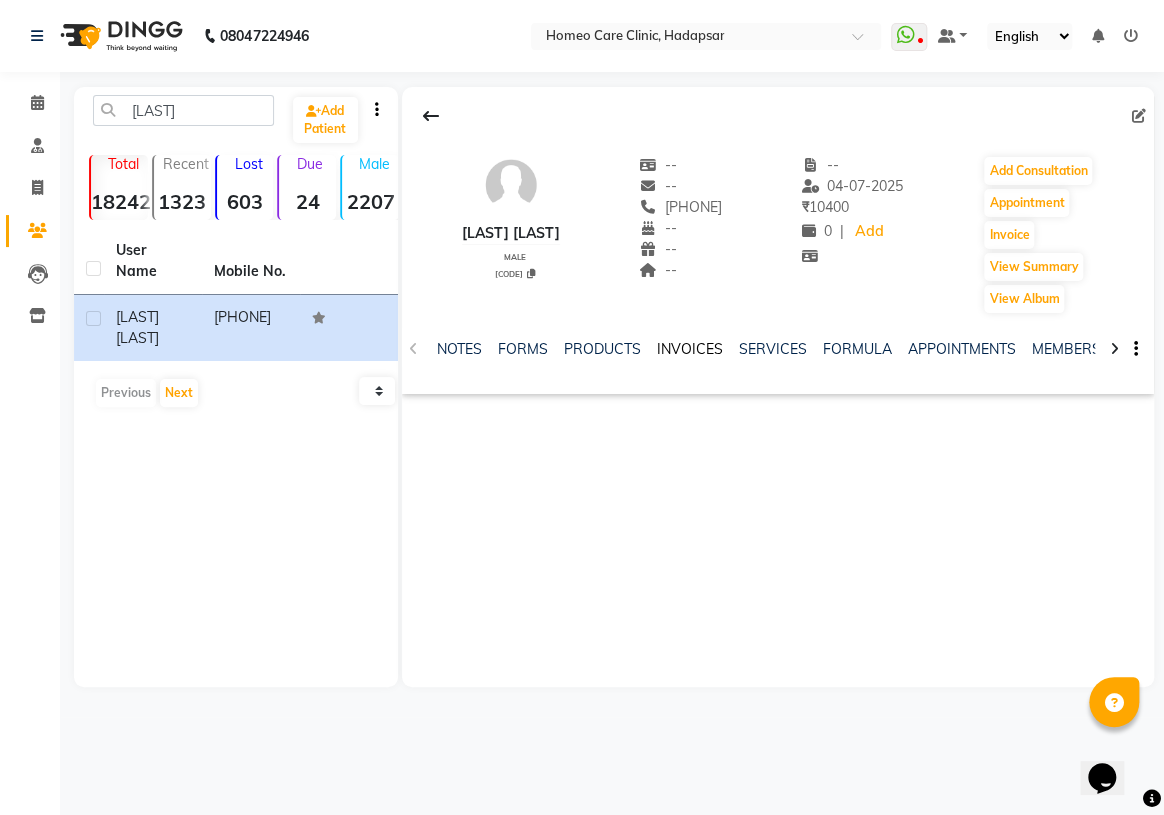 click on "INVOICES" 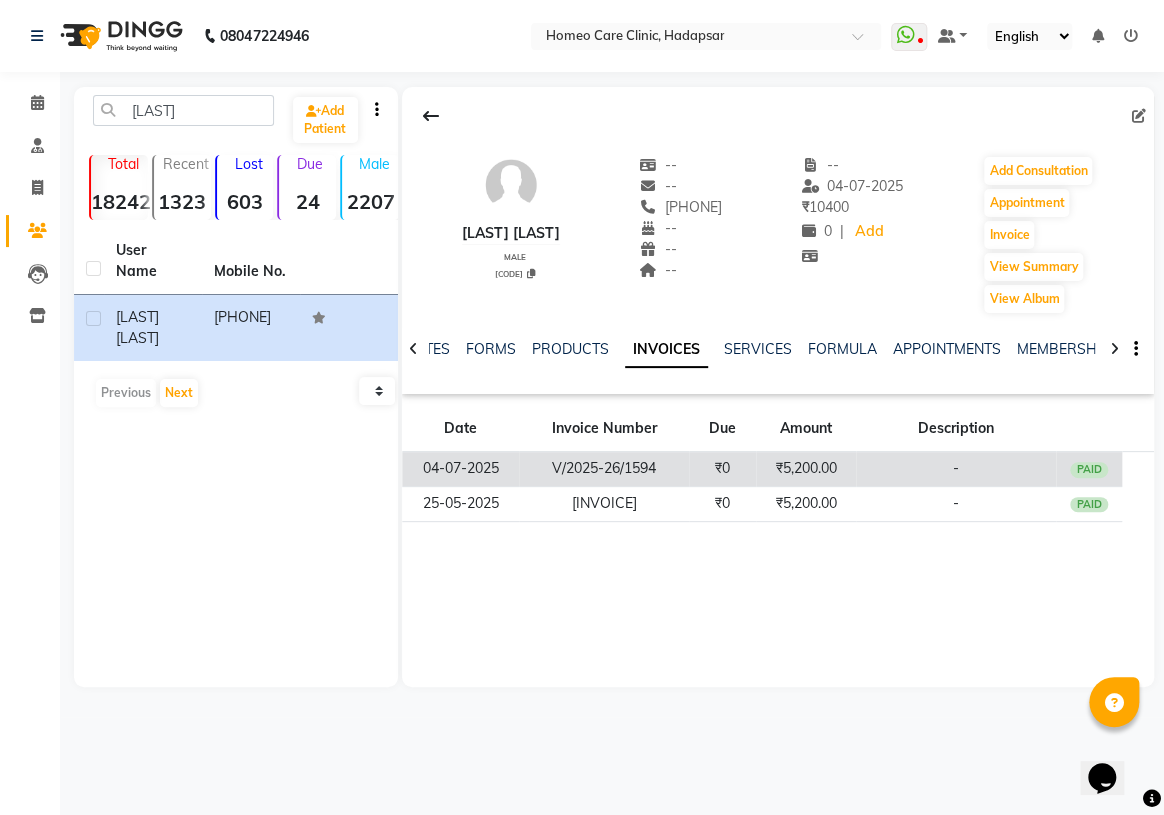 click on "₹5,200.00" 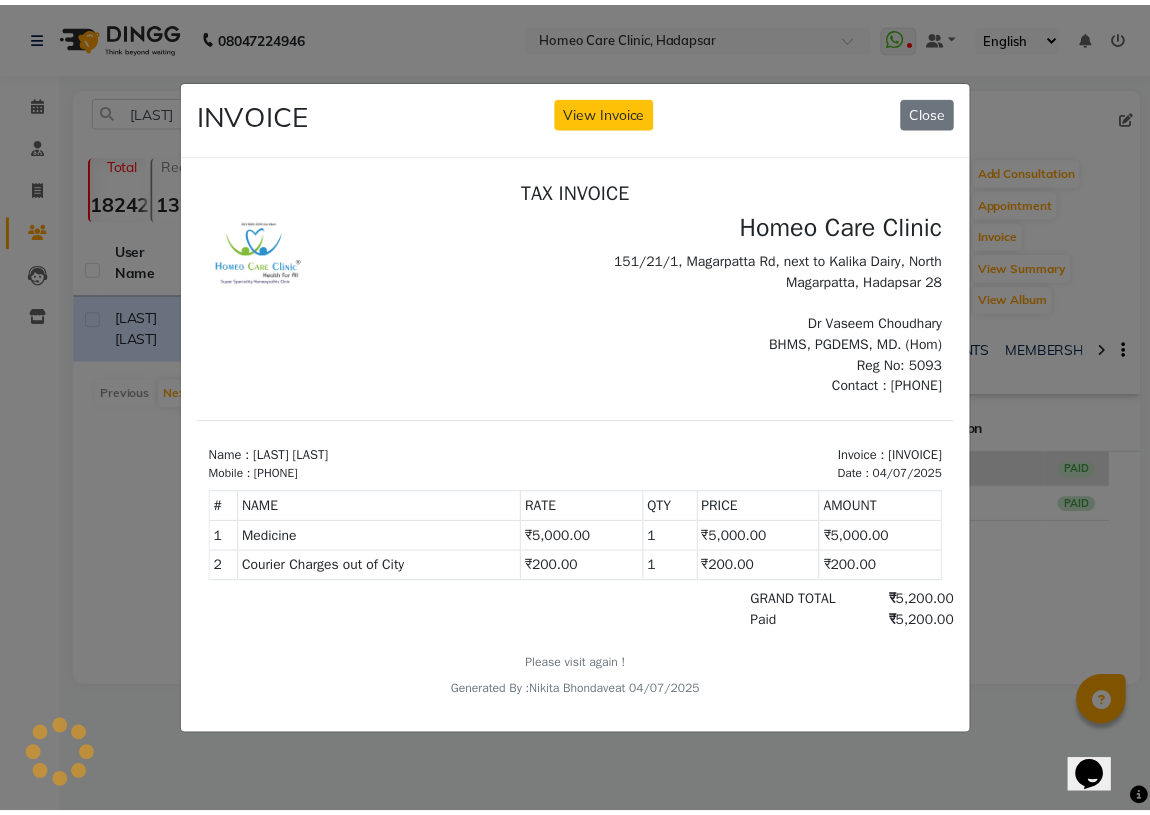 scroll, scrollTop: 0, scrollLeft: 0, axis: both 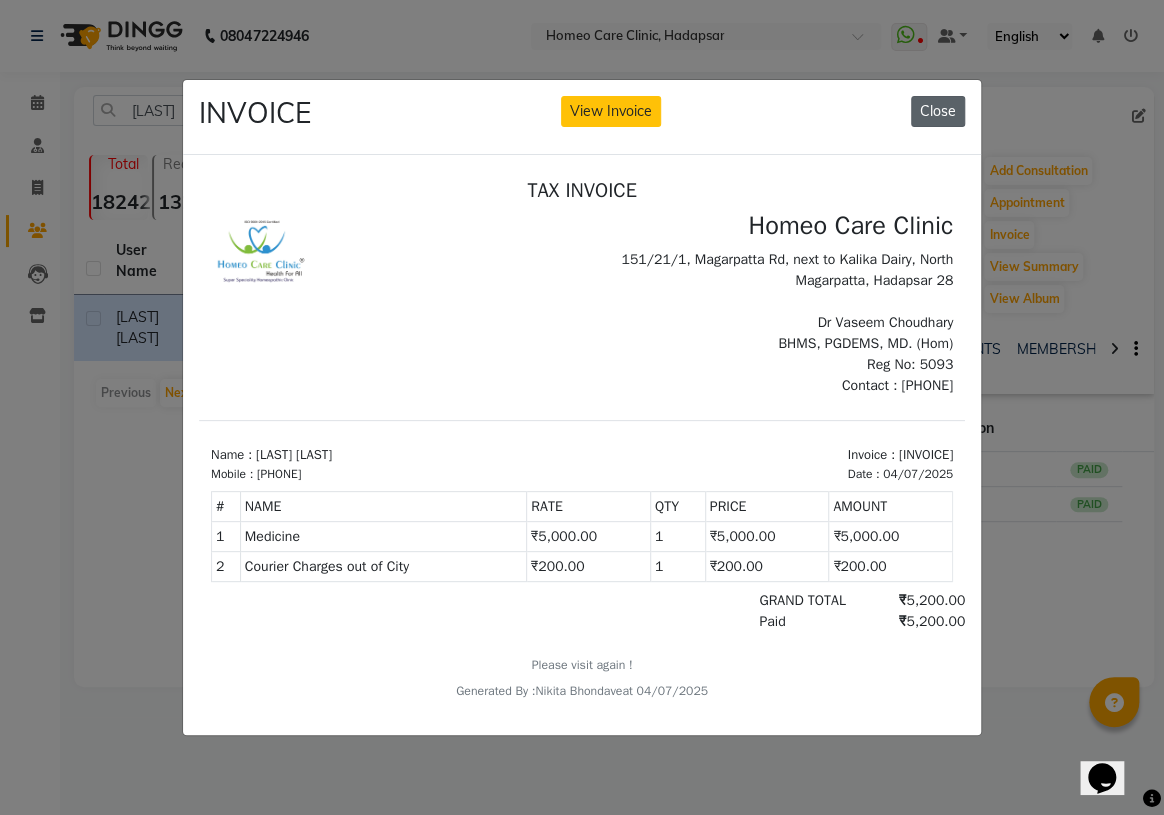 click on "Close" 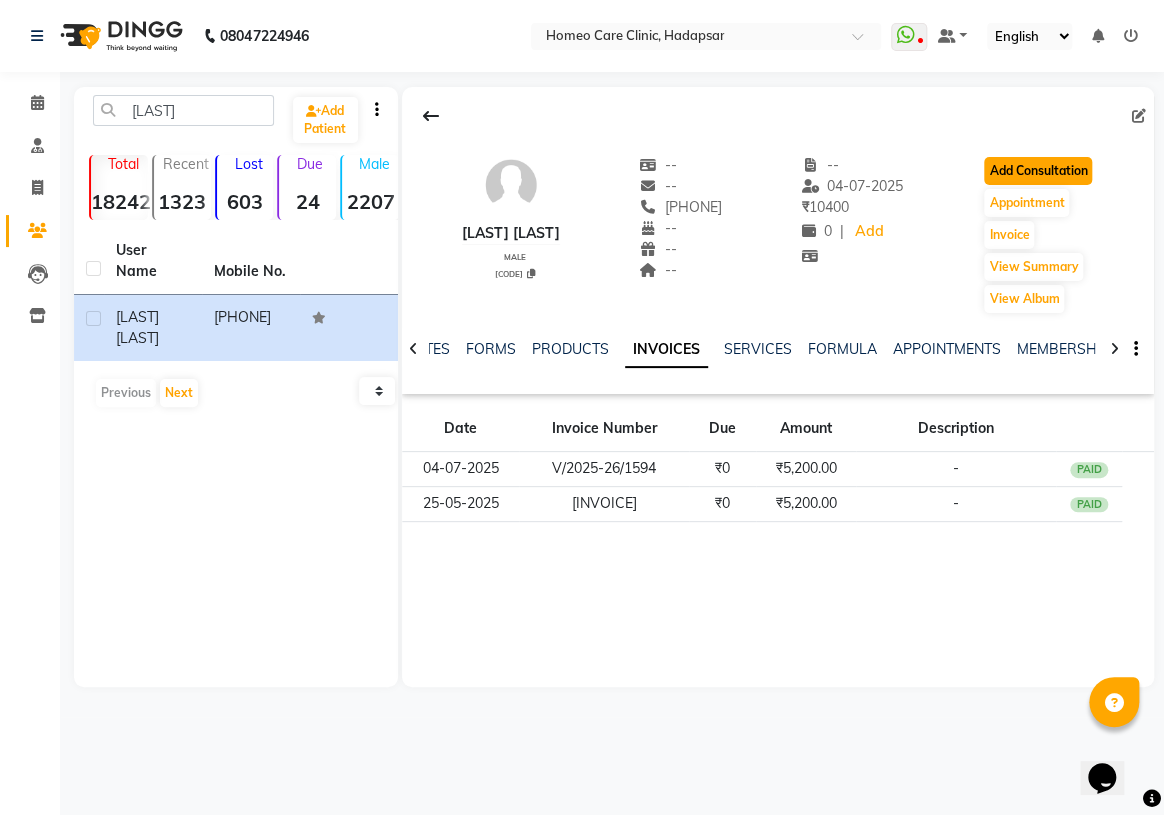 click on "Add Consultation" 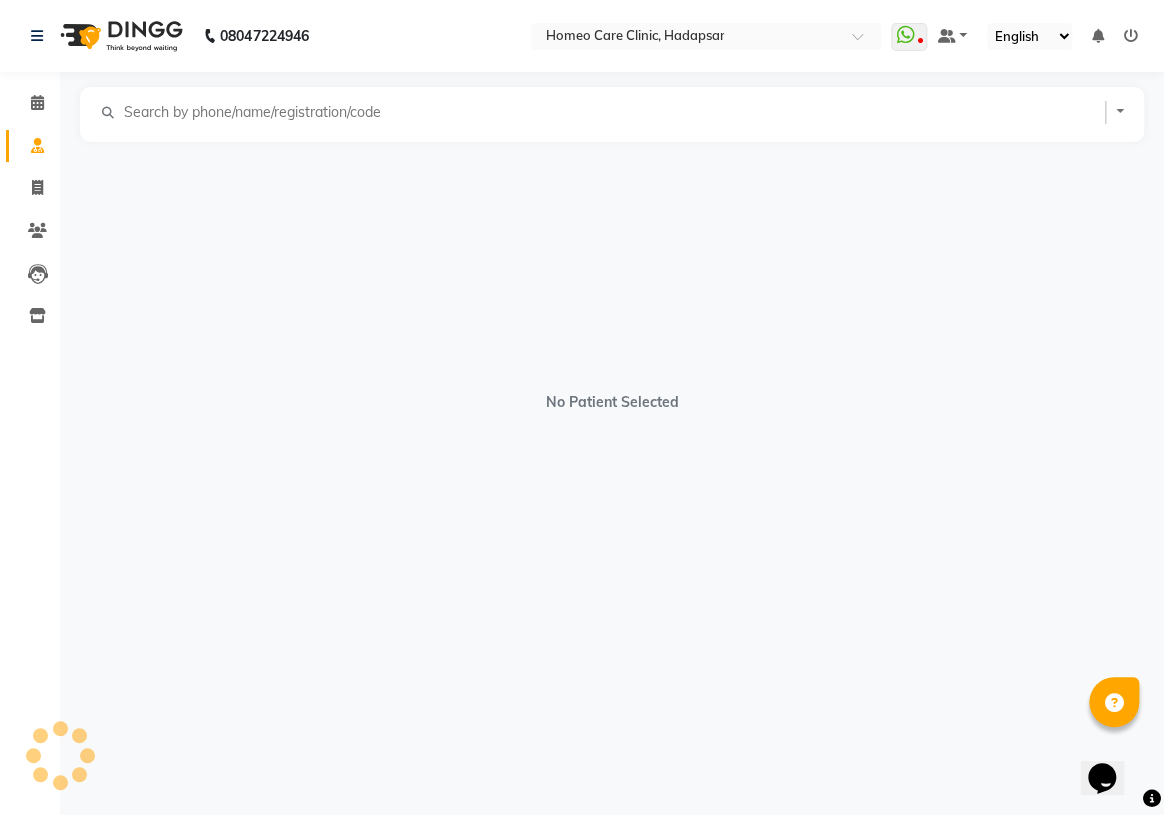 select on "male" 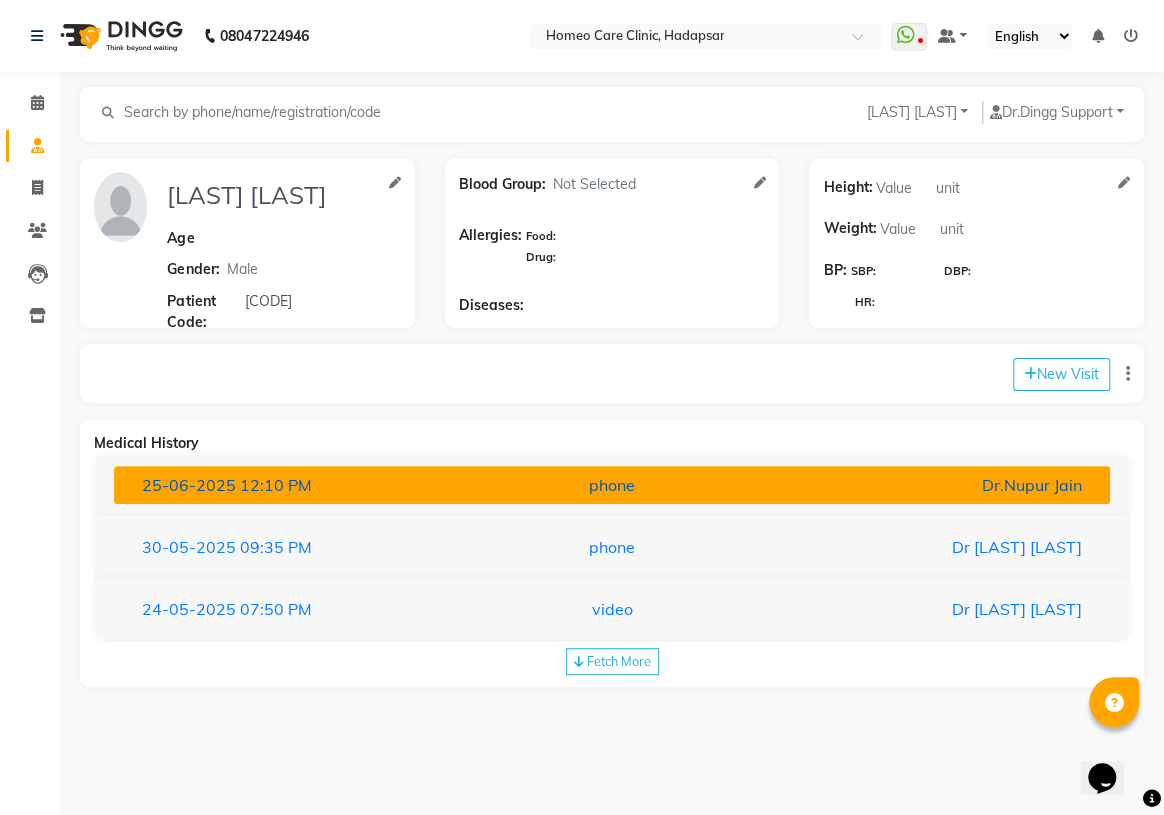 click on "[DATE] [TIME] phone Dr.[LAST] [LAST]" at bounding box center (612, 485) 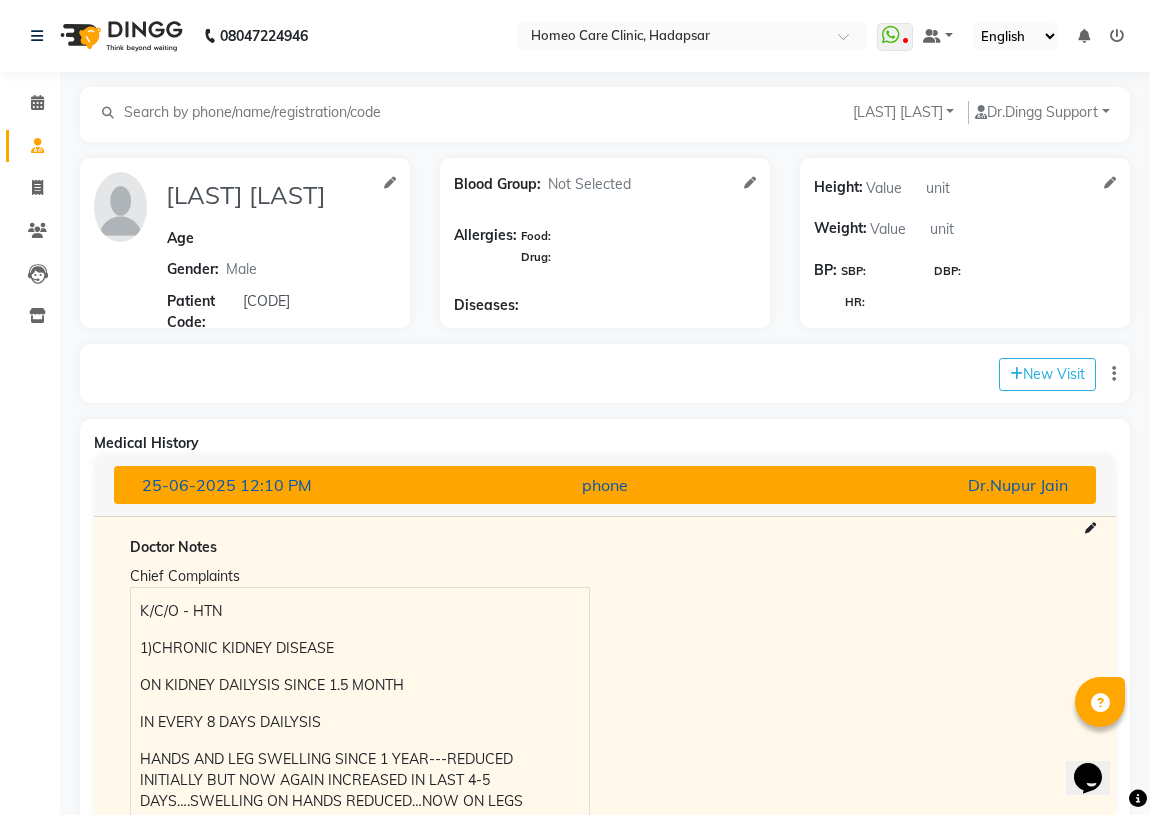 click on "[DATE] [TIME] phone Dr.[LAST] [LAST]" at bounding box center (605, 485) 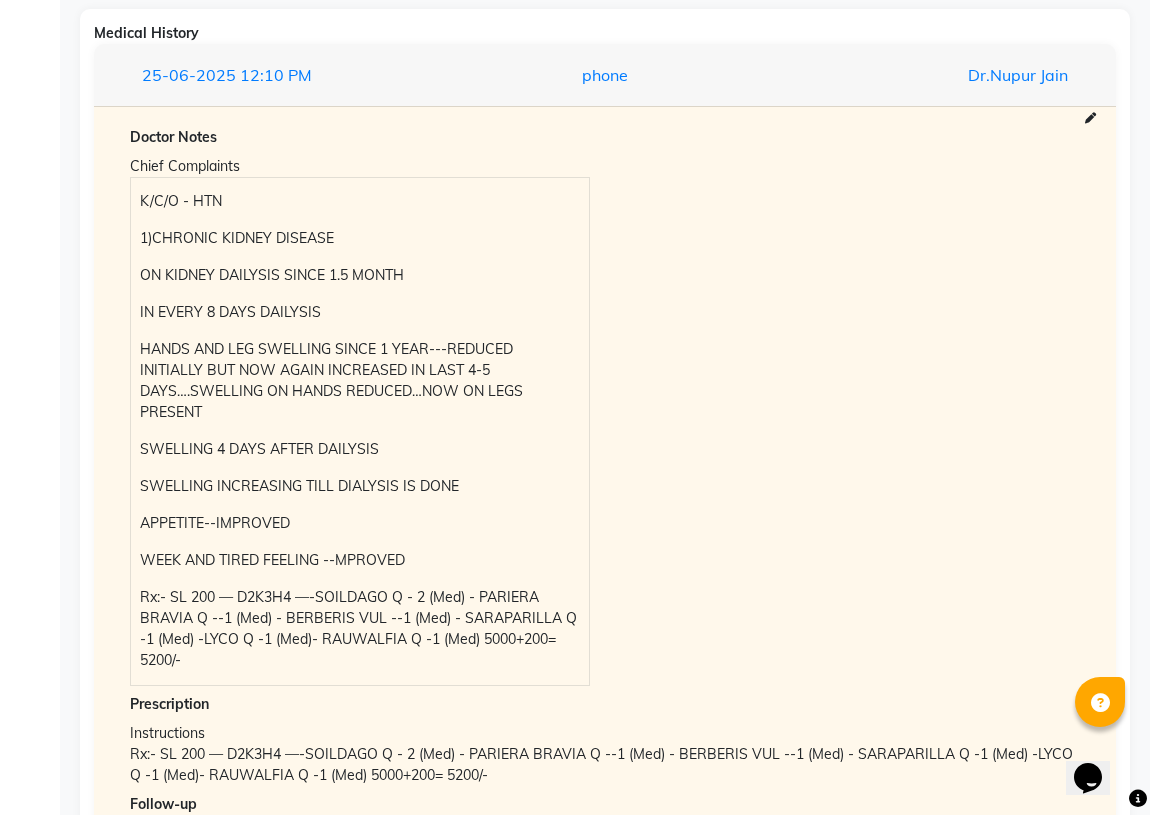 scroll, scrollTop: 454, scrollLeft: 0, axis: vertical 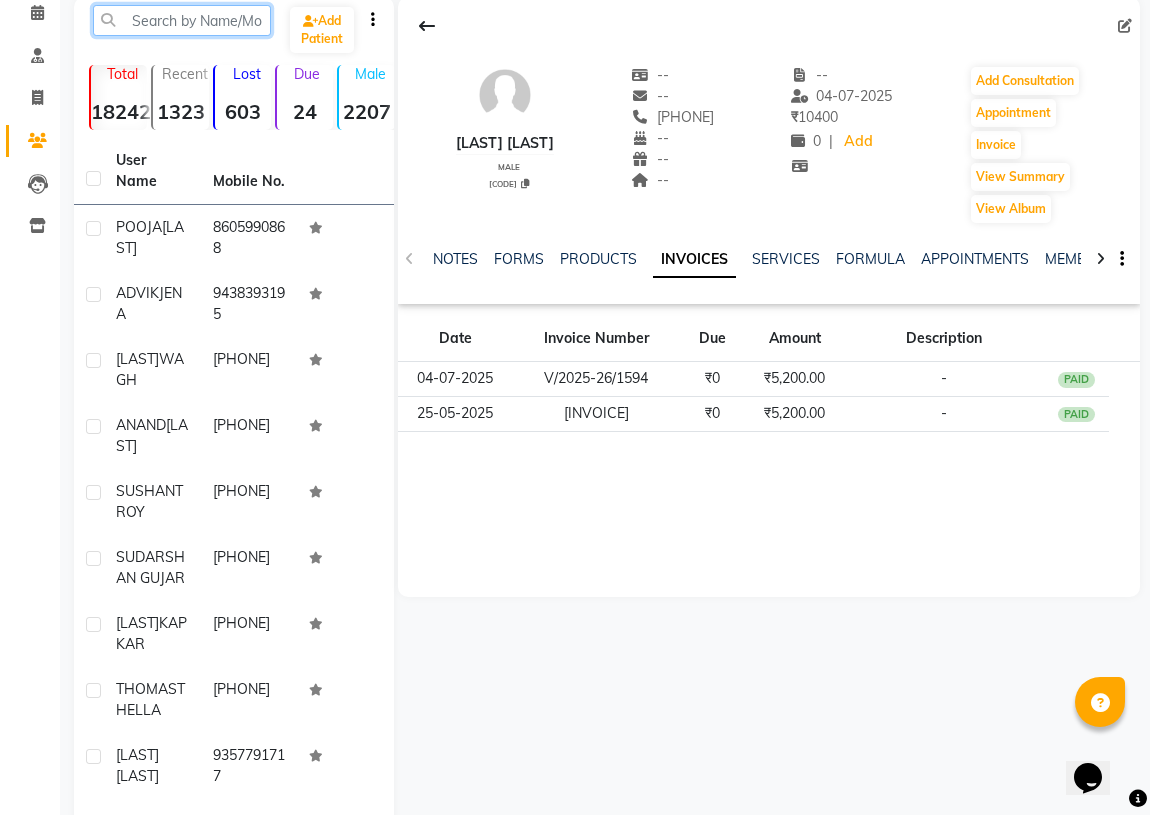 click 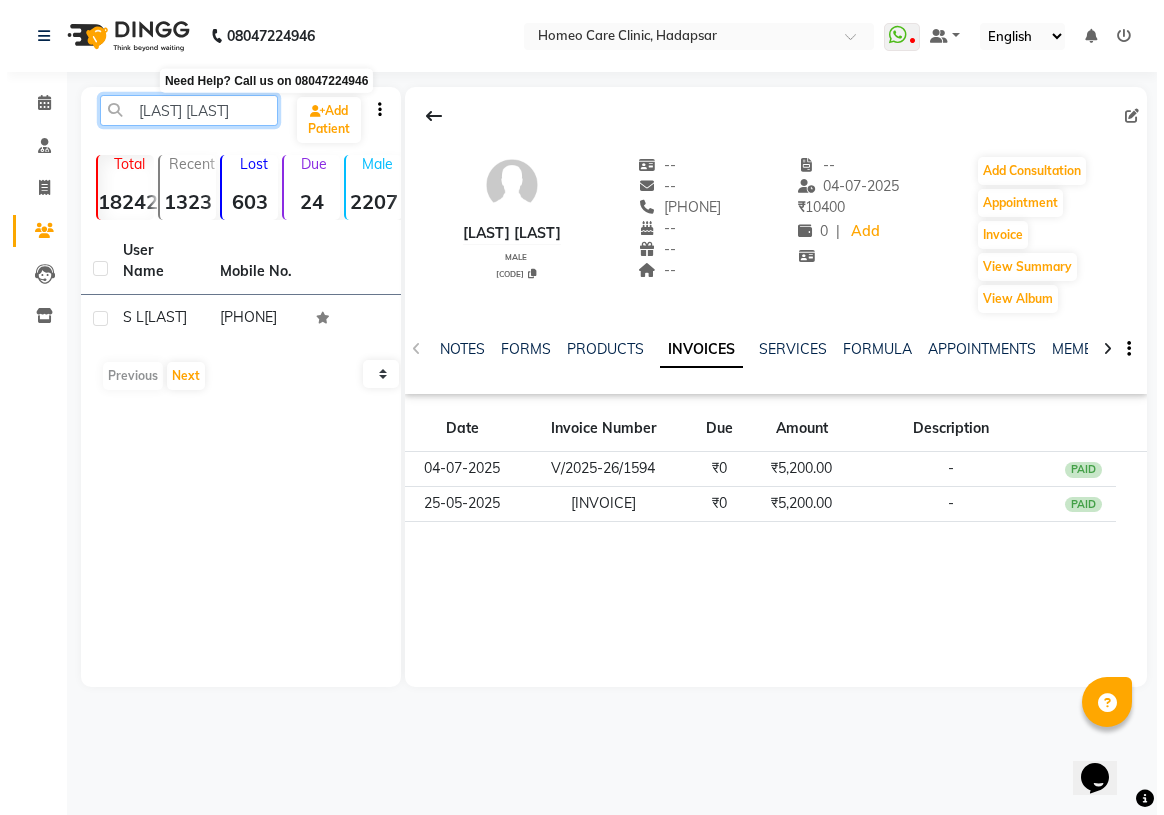 scroll, scrollTop: 0, scrollLeft: 0, axis: both 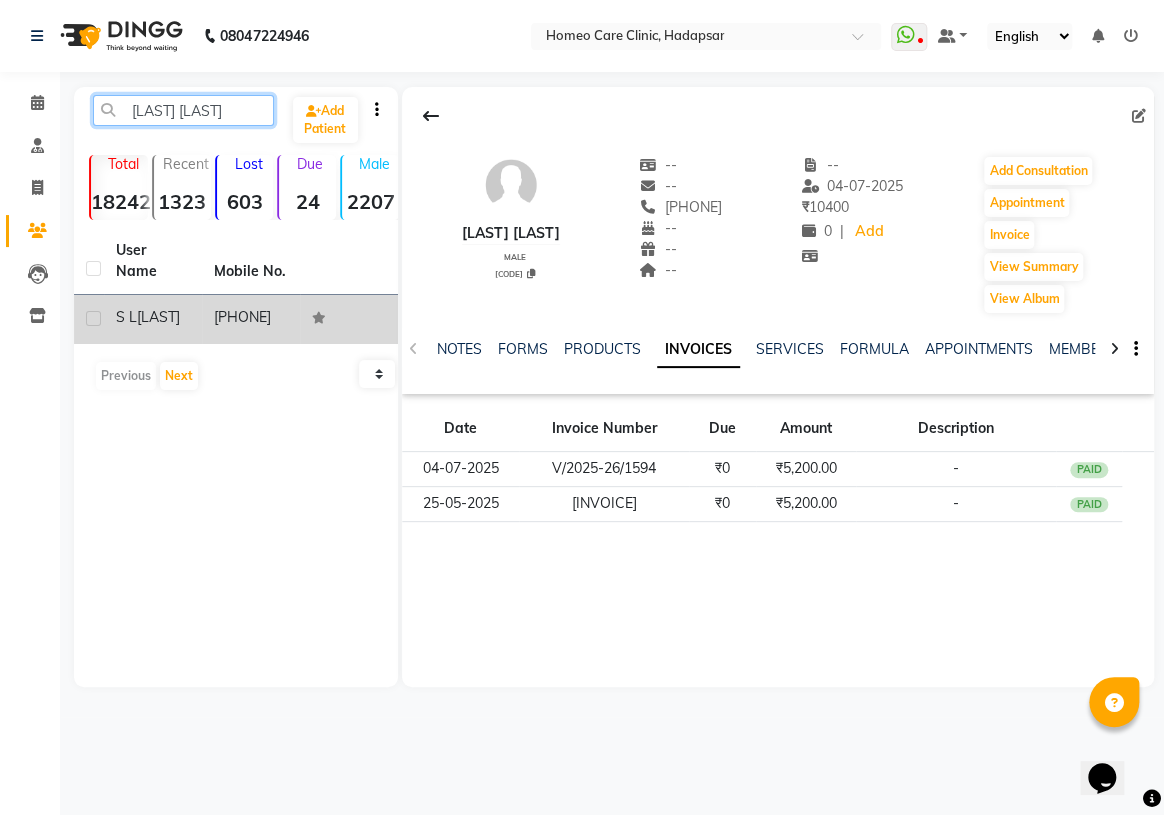 type on "[LAST] [LAST]" 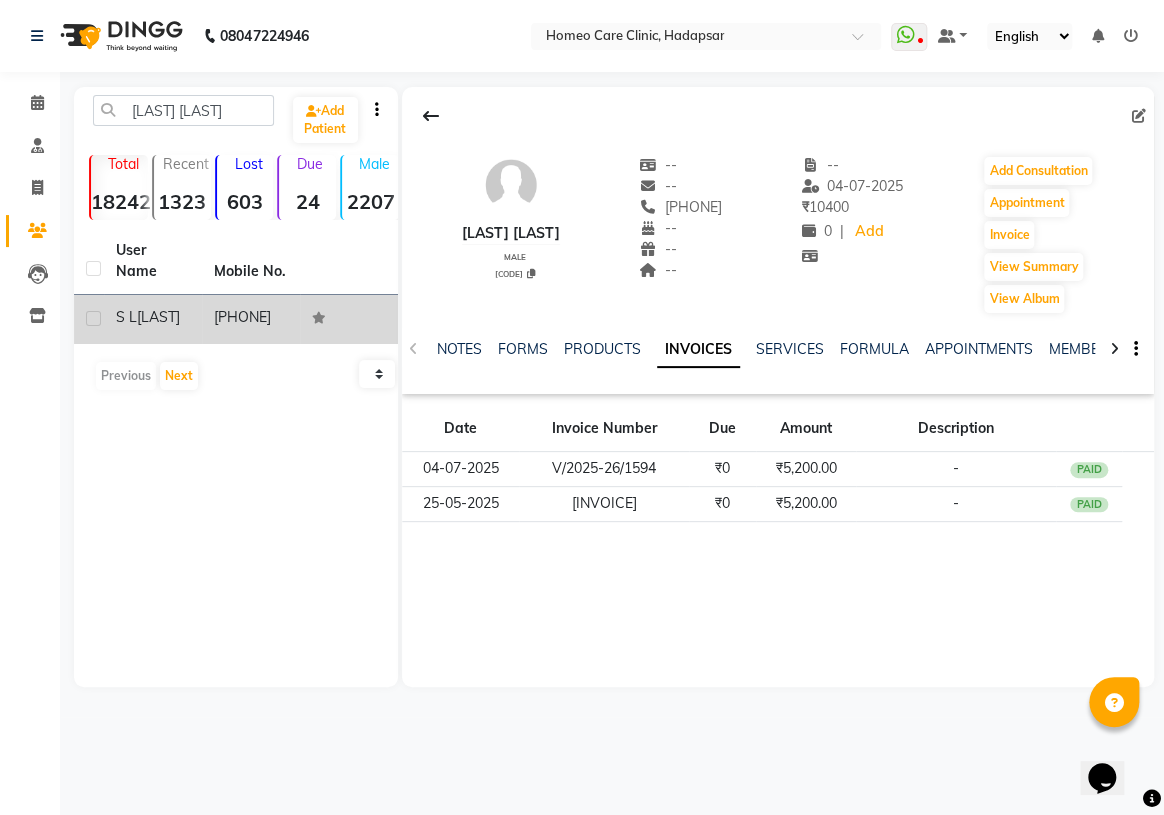click on "[LAST] [LAST] [LAST]" 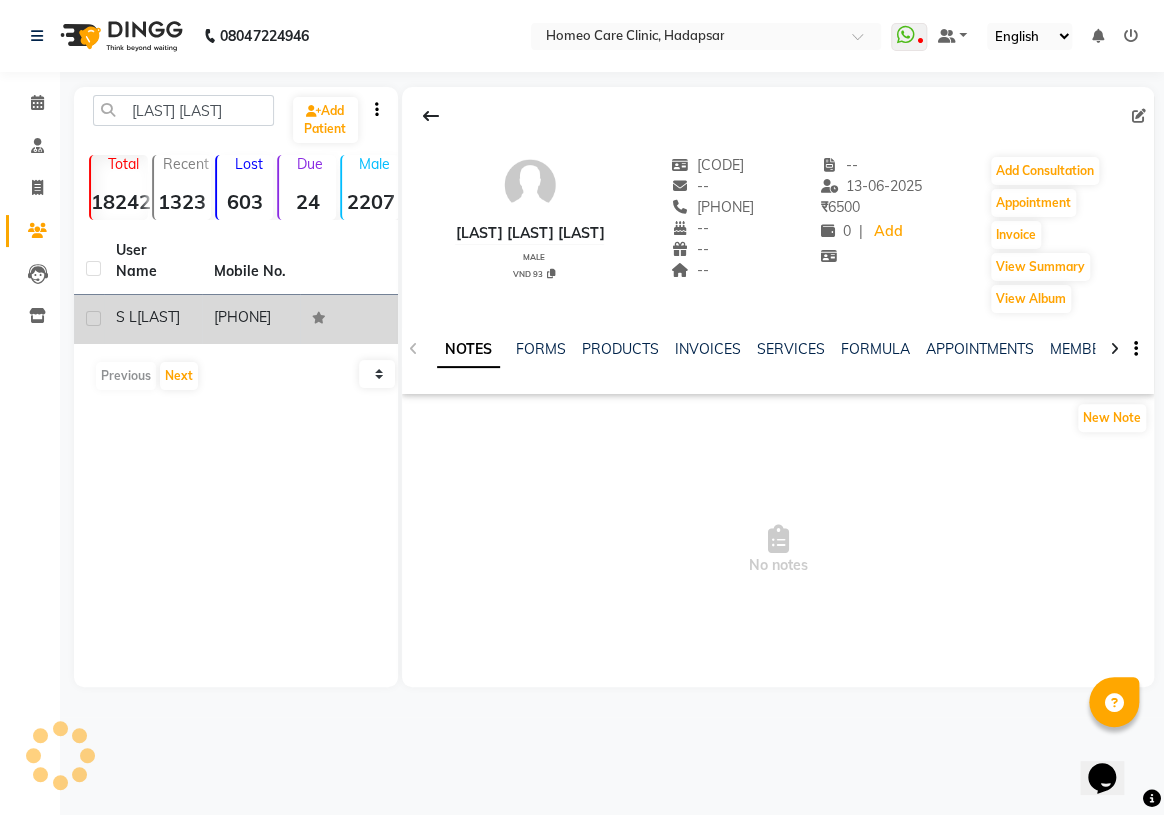 click on "[LAST] [LAST] [LAST]" 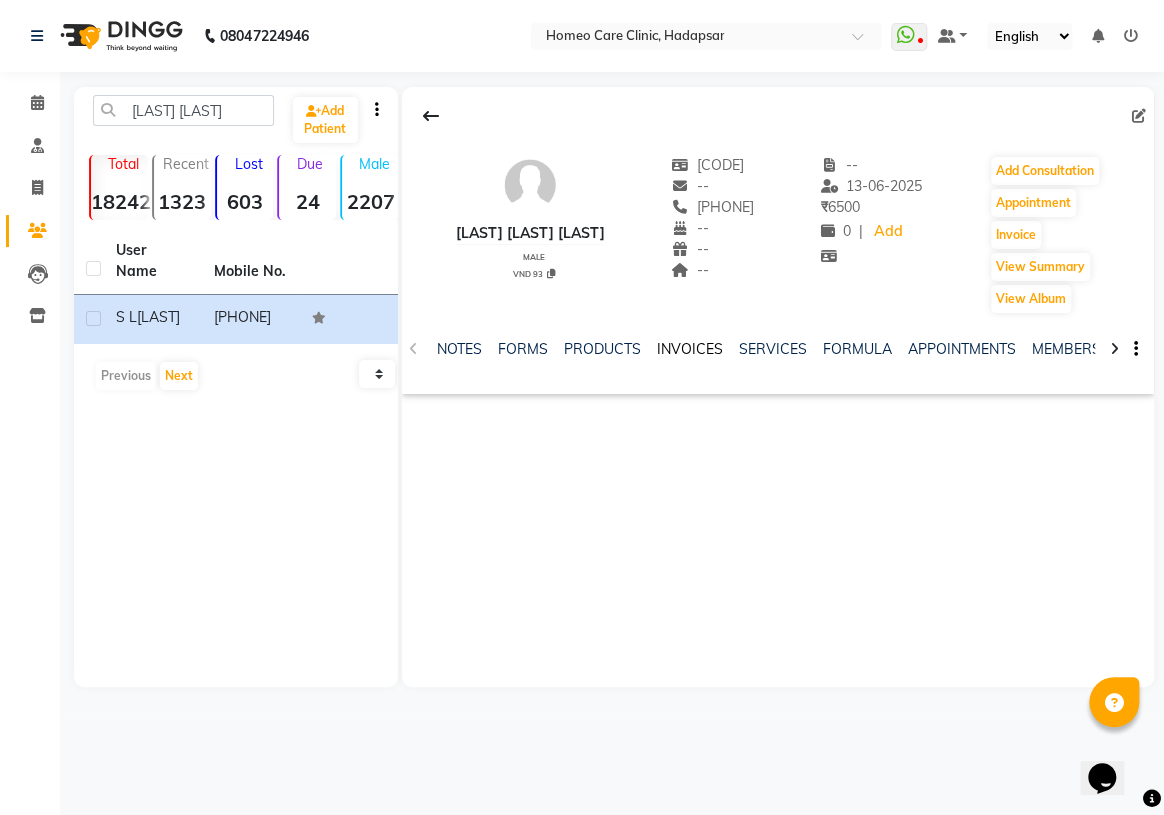 click on "INVOICES" 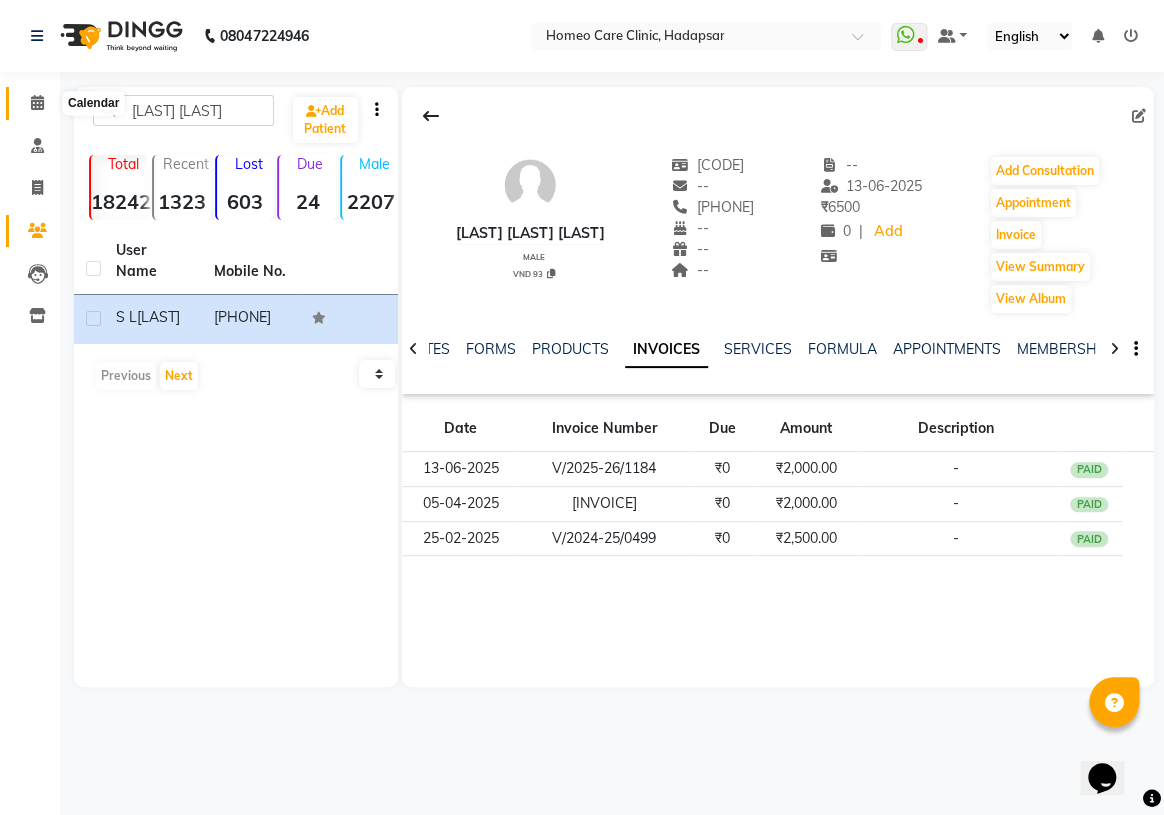 click 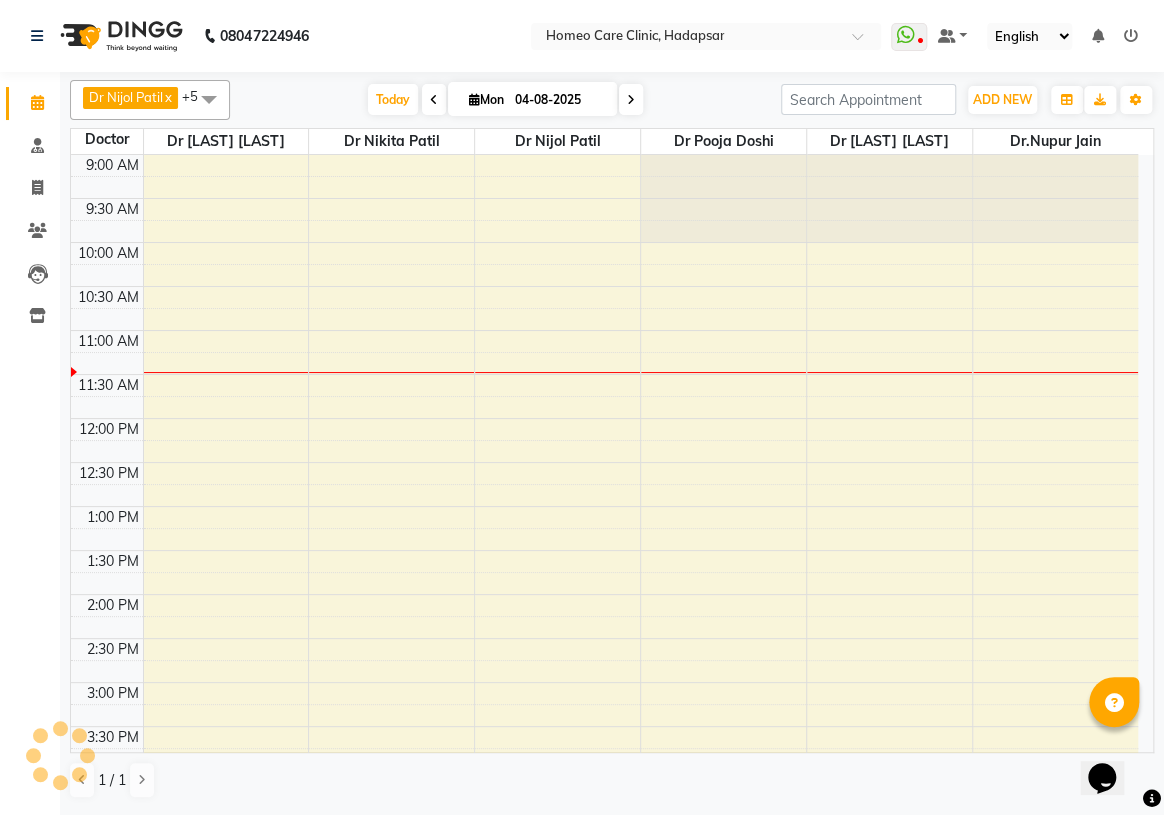 scroll, scrollTop: 0, scrollLeft: 0, axis: both 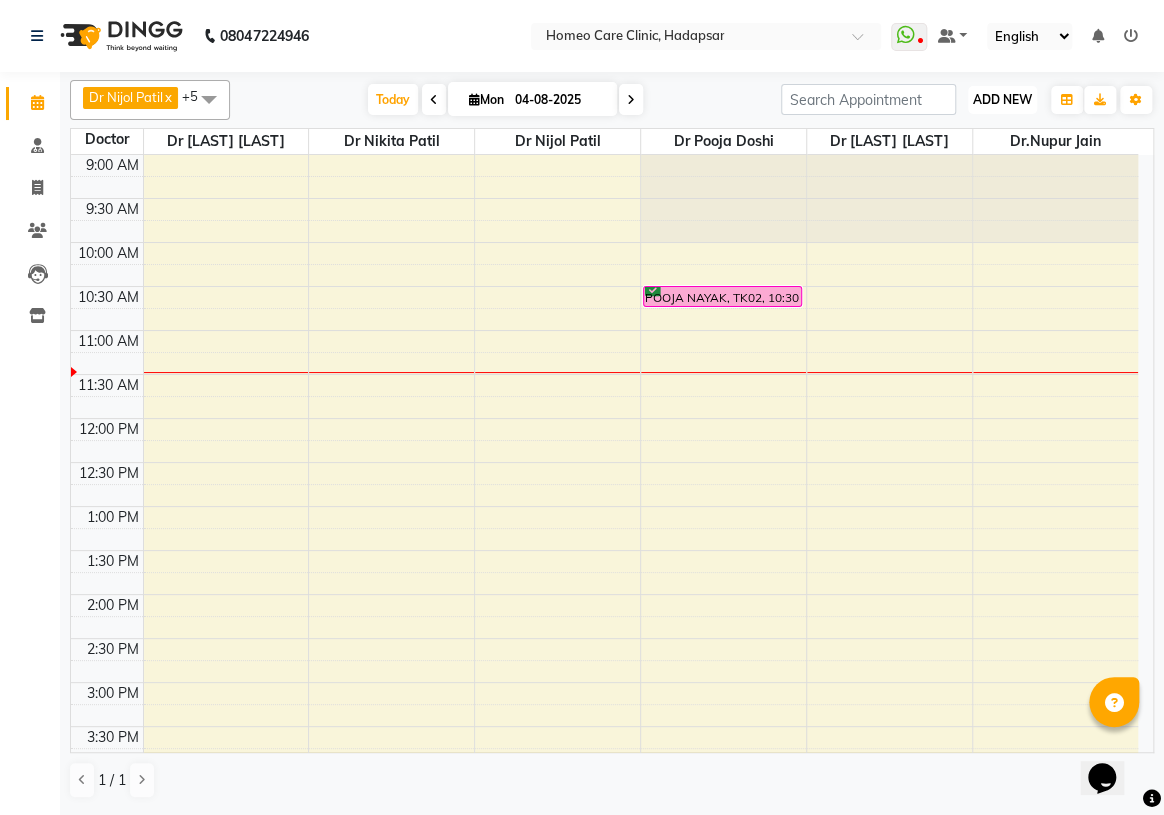 click on "ADD NEW" at bounding box center [1002, 99] 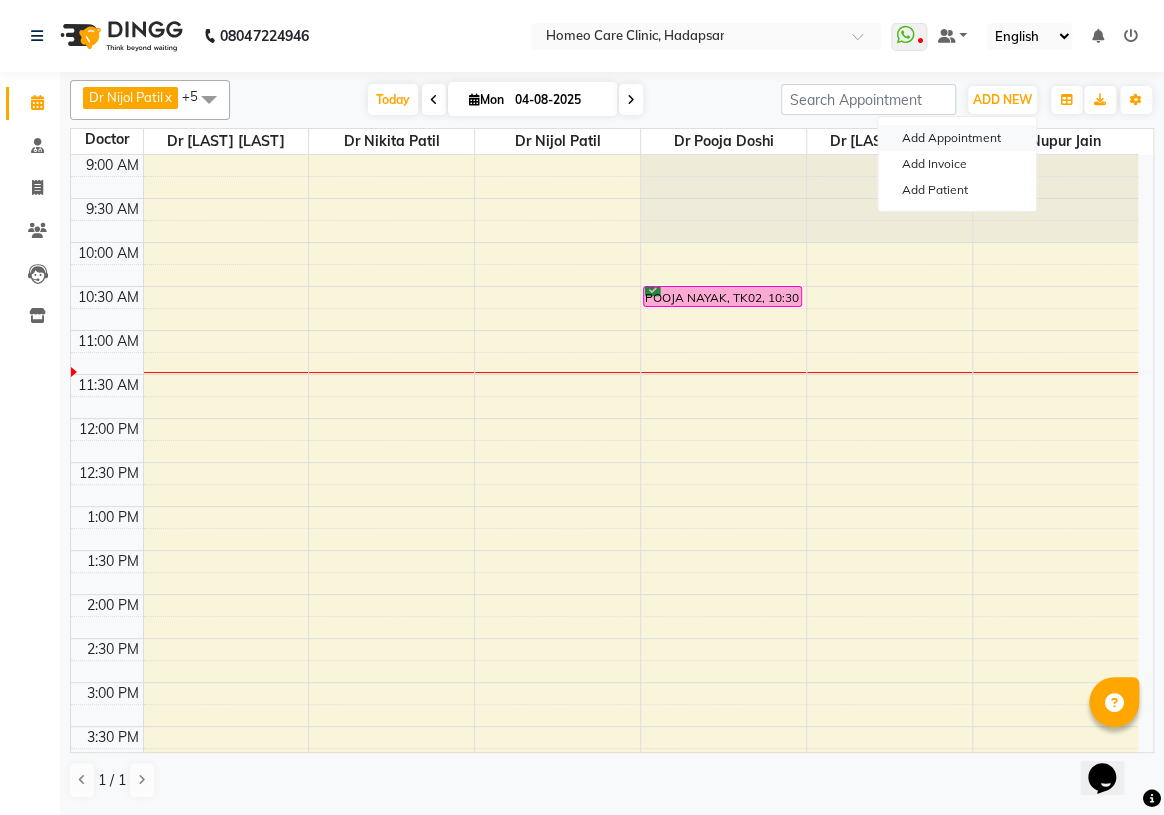 click on "Add Appointment" at bounding box center (957, 138) 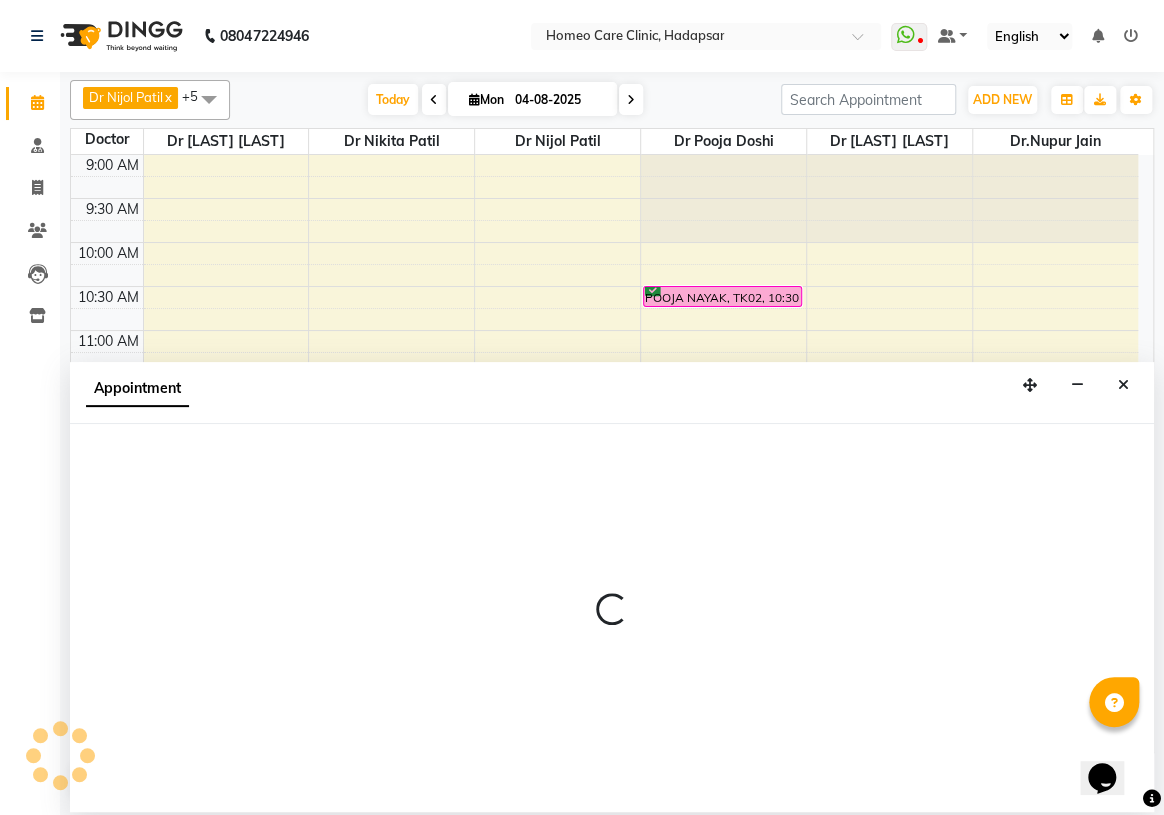 select on "600" 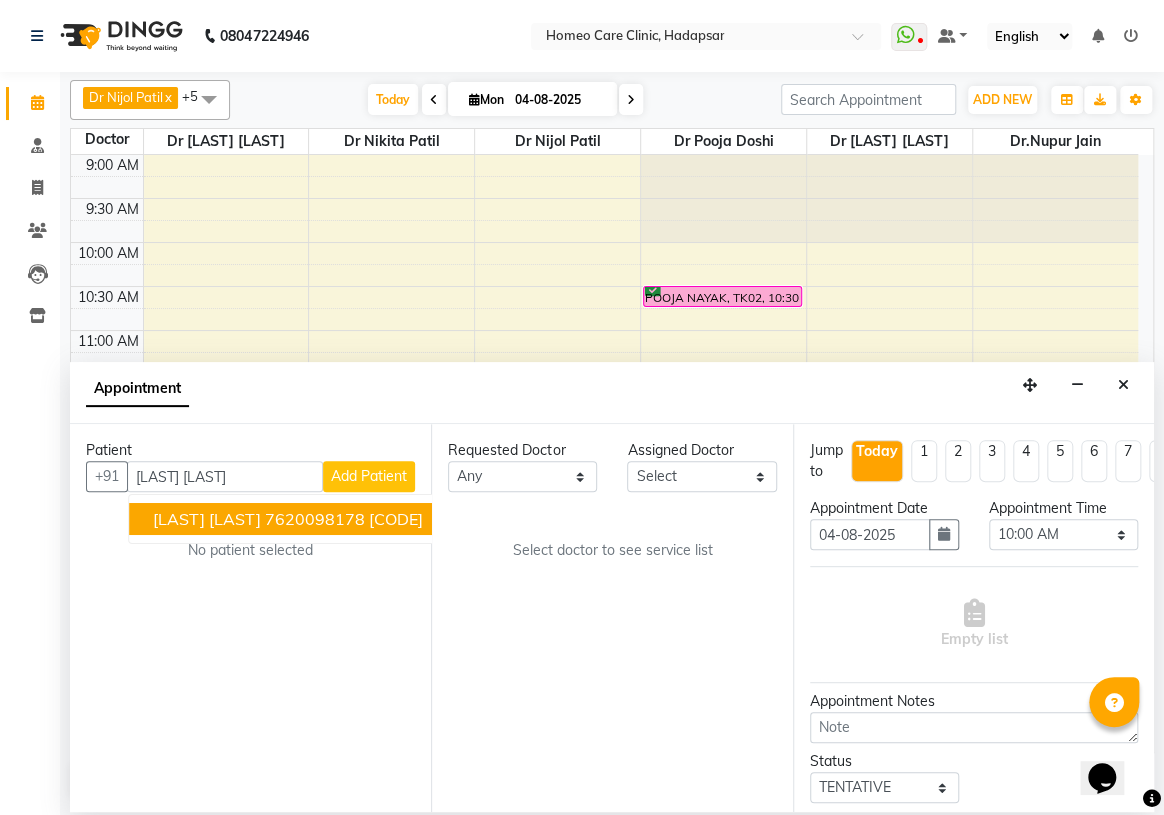 click on "[LAST] [LAST]" at bounding box center [207, 519] 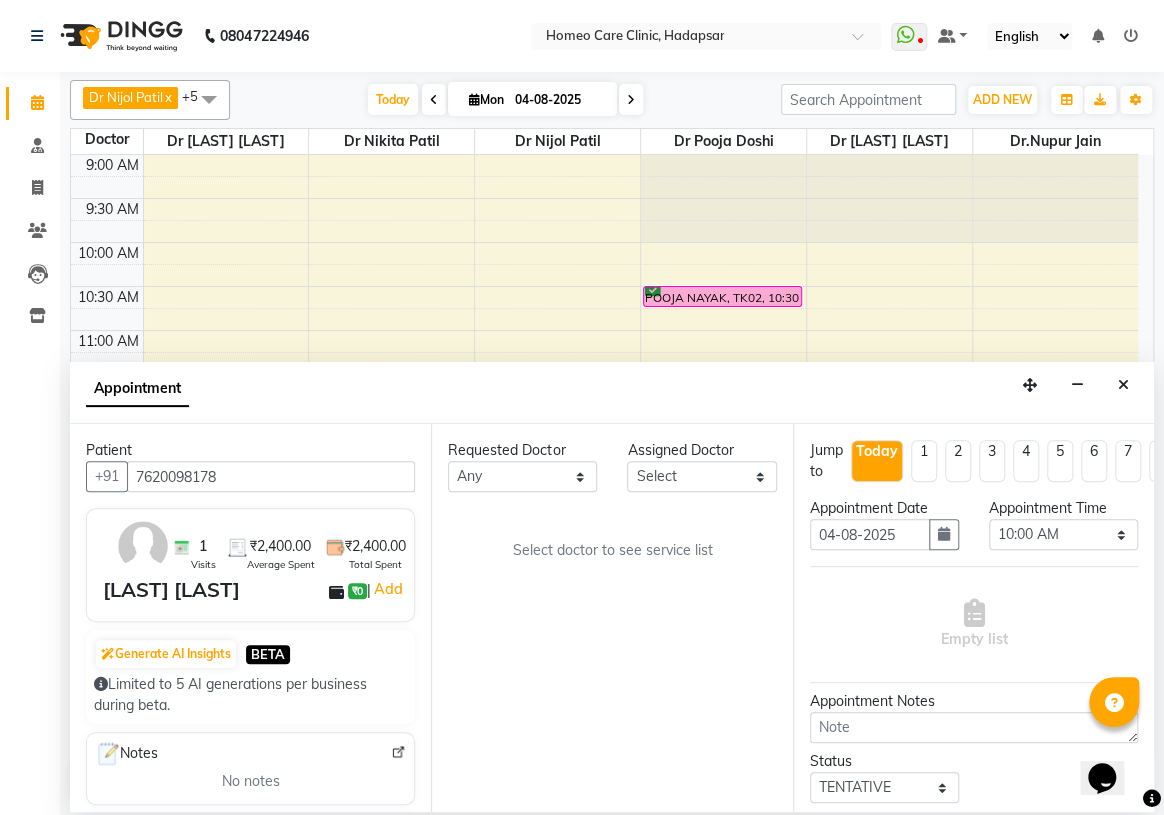 type on "7620098178" 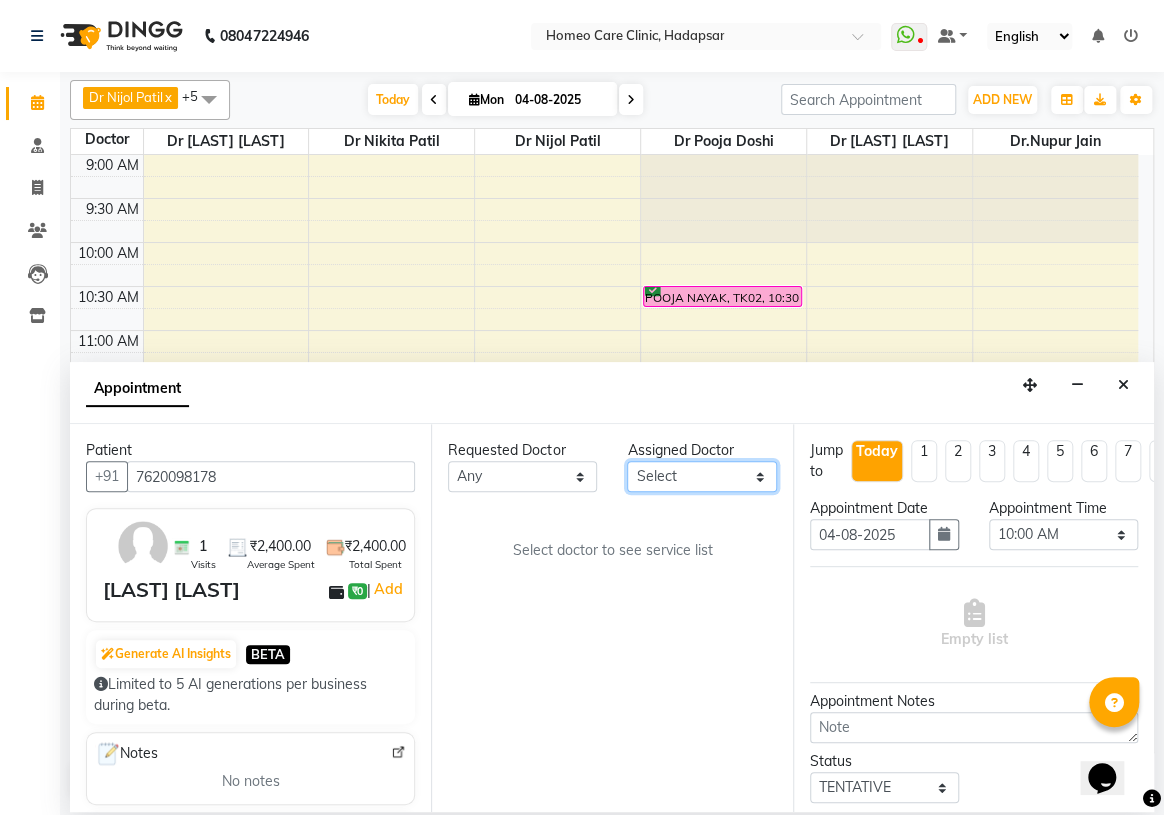 click on "Select Dingg Support Dr.[LAST] [LAST] Dr [LAST] [LAST] Dr [LAST] [LAST] Dr [LAST] [LAST] Dr [LAST] [LAST] Dr.[LAST] [LAST] Dr [LAST] [LAST] Dr [LAST] [LAST] Dr [LAST] [LAST] [LAST] [LAST]" at bounding box center (701, 476) 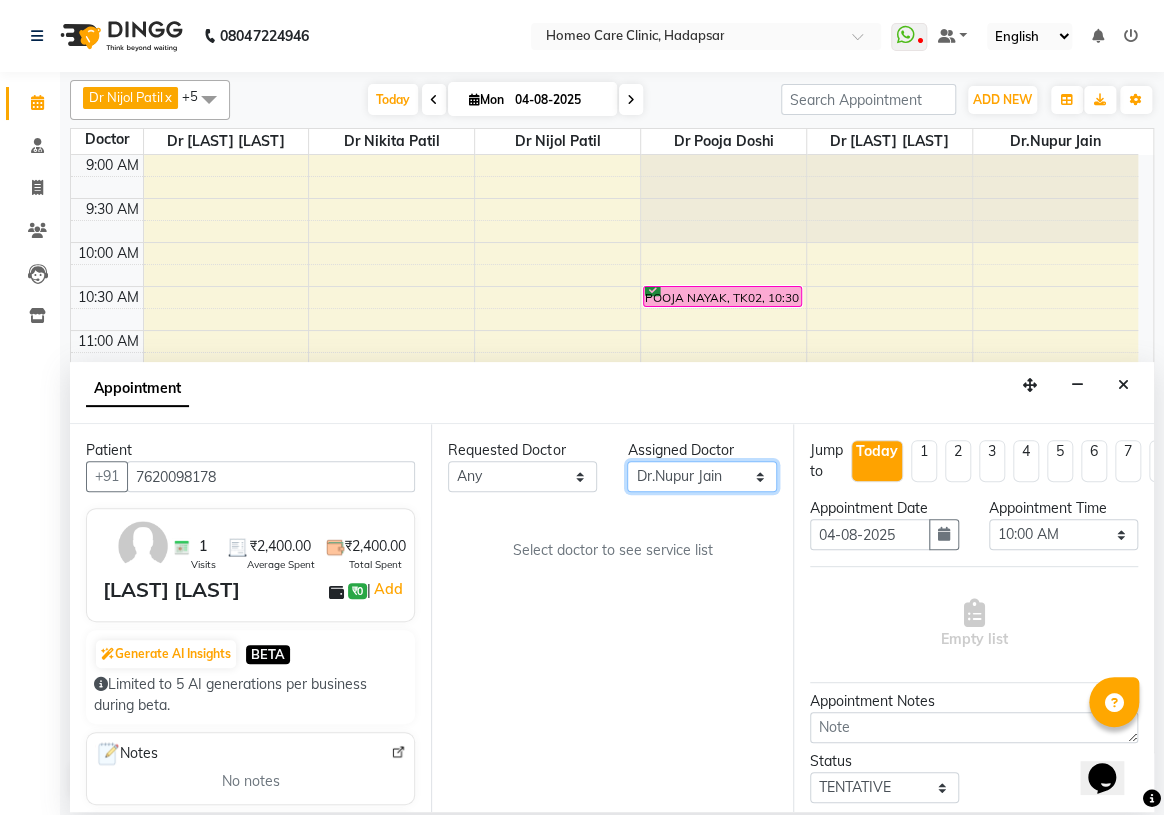 click on "Select Dingg Support Dr.[LAST] [LAST] Dr [LAST] [LAST] Dr [LAST] [LAST] Dr [LAST] [LAST] Dr [LAST] [LAST] Dr.[LAST] [LAST] Dr [LAST] [LAST] Dr [LAST] [LAST] Dr [LAST] [LAST] [LAST] [LAST]" at bounding box center (701, 476) 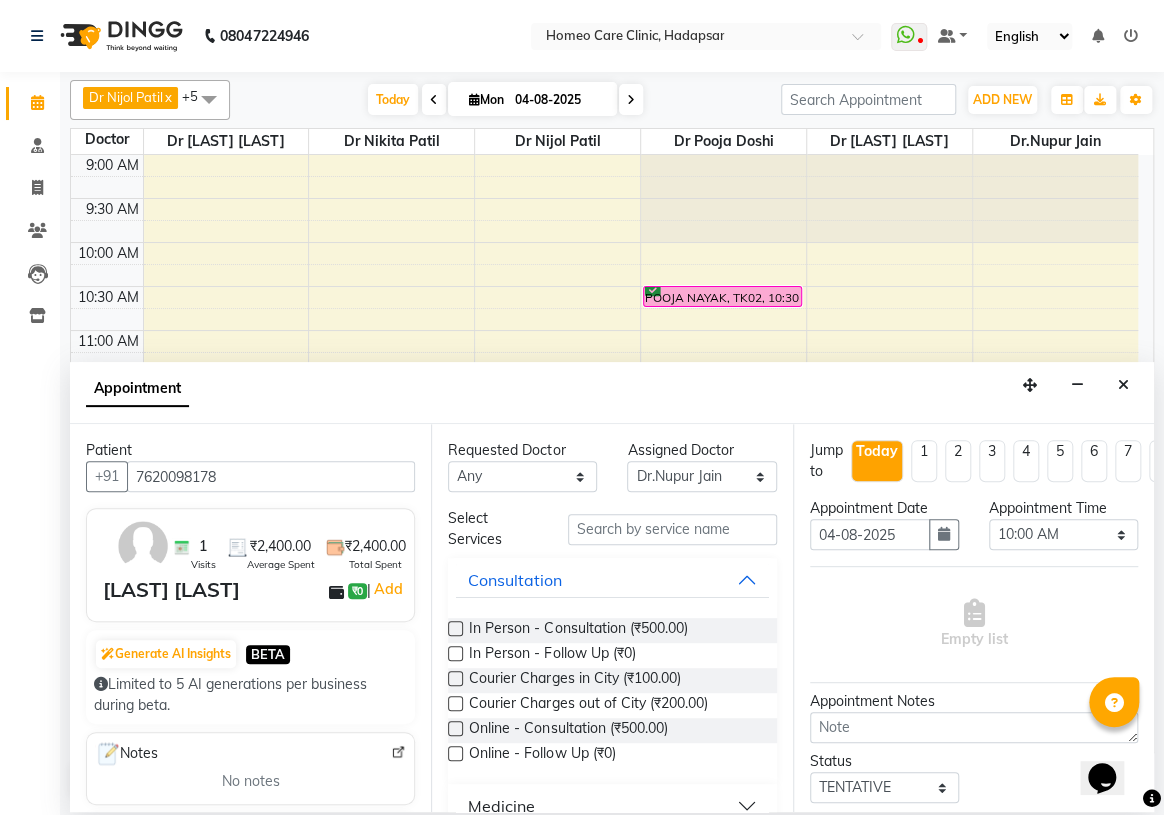 click at bounding box center [455, 753] 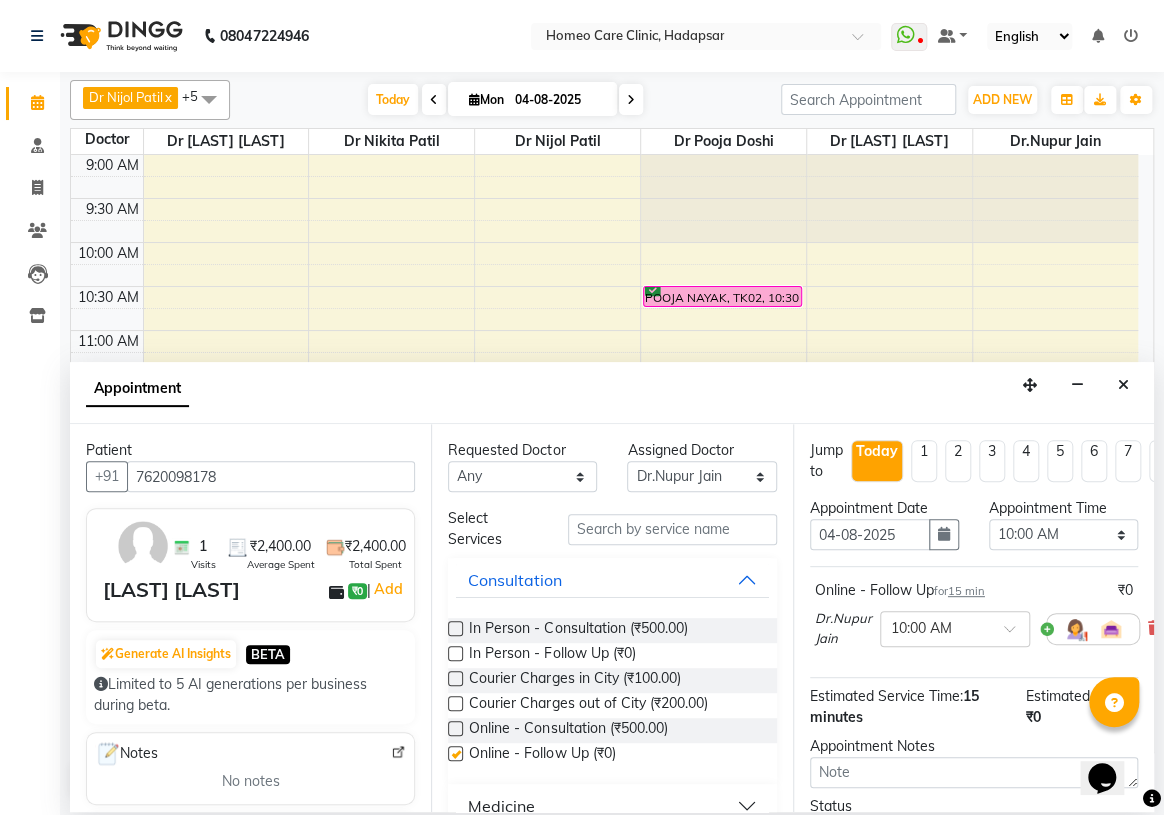 checkbox on "false" 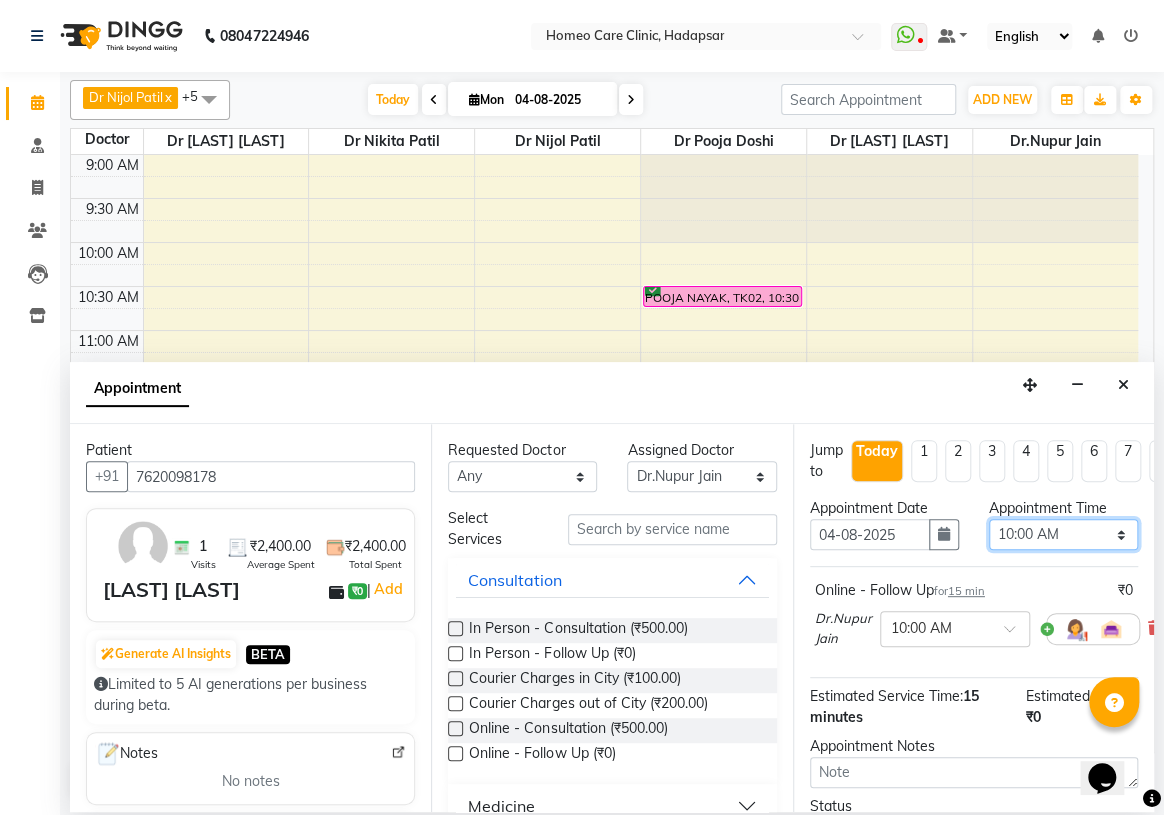 click on "Select 10:00 AM 10:05 AM 10:10 AM 10:15 AM 10:20 AM 10:25 AM 10:30 AM 10:35 AM 10:40 AM 10:45 AM 10:50 AM 10:55 AM 11:00 AM 11:05 AM 11:10 AM 11:15 AM 11:20 AM 11:25 AM 11:30 AM 11:35 AM 11:40 AM 11:45 AM 11:50 AM 11:55 AM 12:00 PM 12:05 PM 12:10 PM 12:15 PM 12:20 PM 12:25 PM 12:30 PM 12:35 PM 12:40 PM 12:45 PM 12:50 PM 12:55 PM 01:00 PM 01:05 PM 01:10 PM 01:15 PM 01:20 PM 01:25 PM 01:30 PM 01:35 PM 01:40 PM 01:45 PM 01:50 PM 01:55 PM 02:00 PM 02:05 PM 02:10 PM 02:15 PM 02:20 PM 02:25 PM 02:30 PM 02:35 PM 02:40 PM 02:45 PM 02:50 PM 02:55 PM 03:00 PM 03:05 PM 03:10 PM 03:15 PM 03:20 PM 03:25 PM 03:30 PM 03:35 PM 03:40 PM 03:45 PM 03:50 PM 03:55 PM 04:00 PM 04:05 PM 04:10 PM 04:15 PM 04:20 PM 04:25 PM 04:30 PM 04:35 PM 04:40 PM 04:45 PM 04:50 PM 04:55 PM 05:00 PM 05:05 PM 05:10 PM 05:15 PM 05:20 PM 05:25 PM 05:30 PM 05:35 PM 05:40 PM 05:45 PM 05:50 PM 05:55 PM 06:00 PM 06:05 PM 06:10 PM 06:15 PM 06:20 PM 06:25 PM 06:30 PM 06:35 PM 06:40 PM 06:45 PM 06:50 PM 06:55 PM 07:00 PM 07:05 PM 07:10 PM 07:15 PM 07:20 PM" at bounding box center [1063, 534] 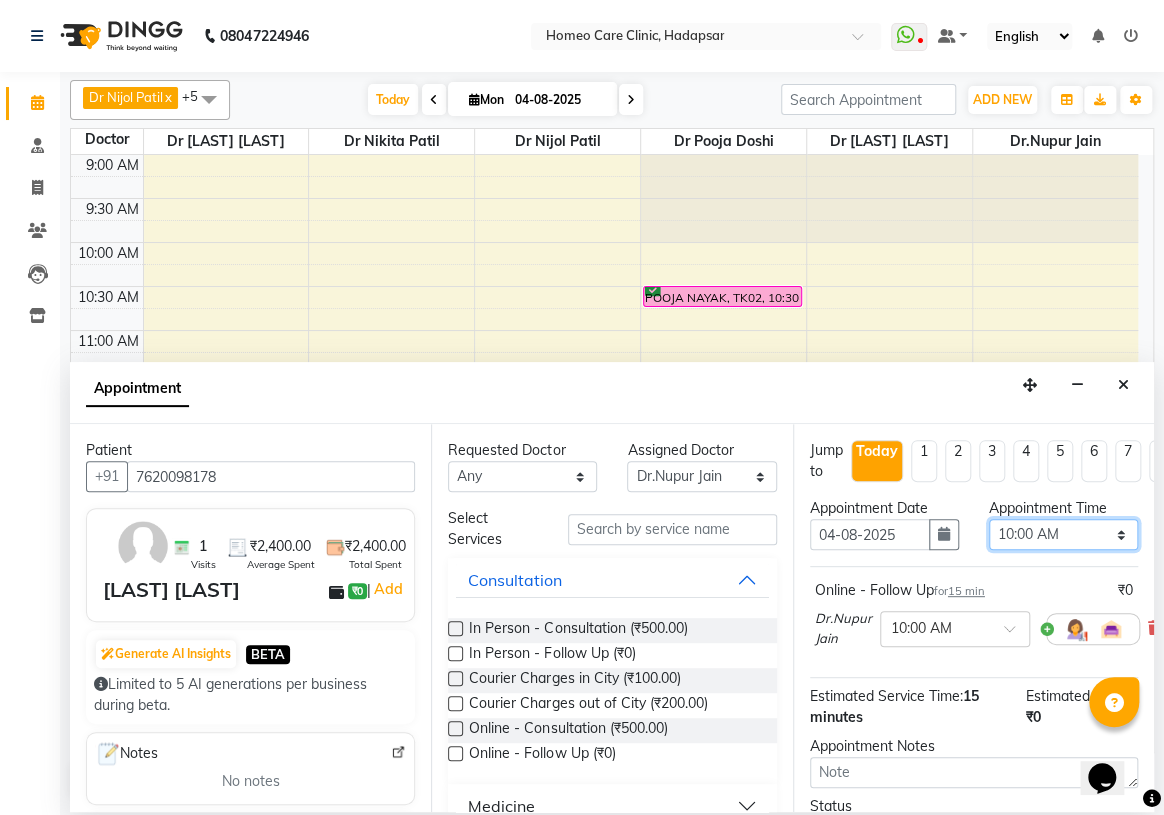 select on "690" 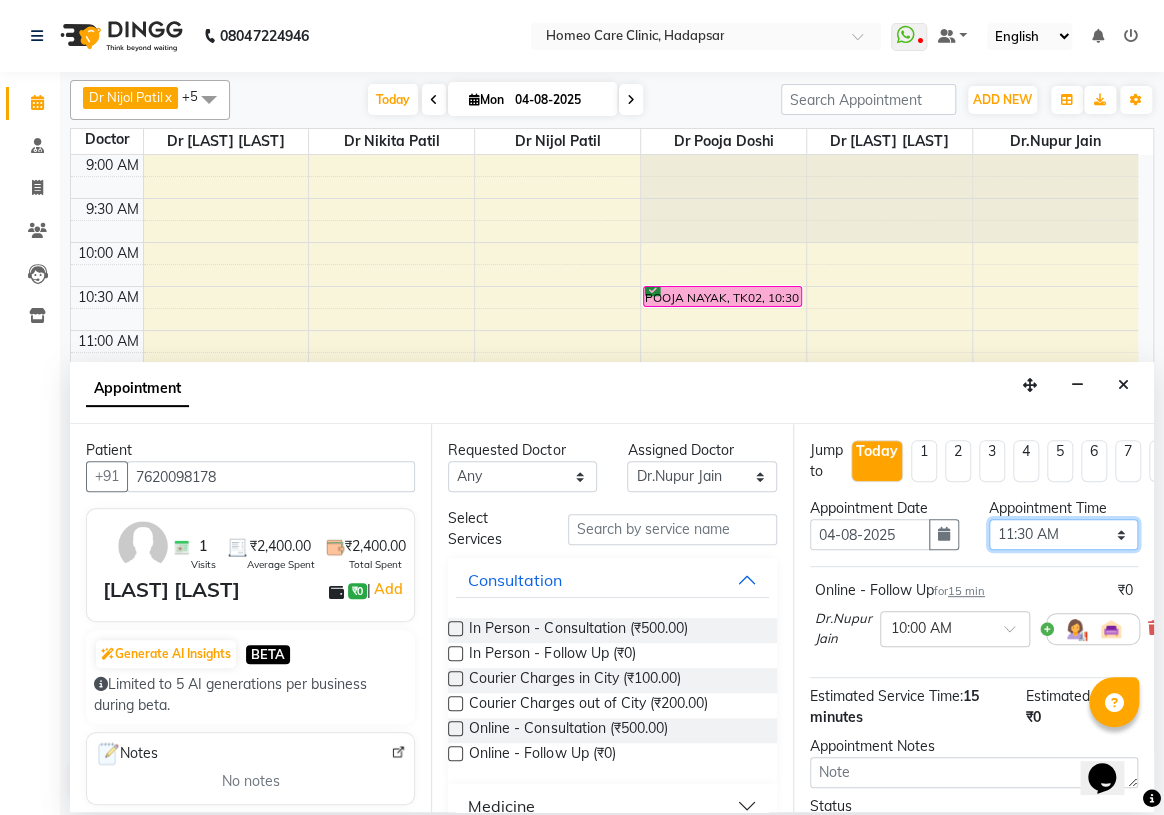 click on "Select 10:00 AM 10:05 AM 10:10 AM 10:15 AM 10:20 AM 10:25 AM 10:30 AM 10:35 AM 10:40 AM 10:45 AM 10:50 AM 10:55 AM 11:00 AM 11:05 AM 11:10 AM 11:15 AM 11:20 AM 11:25 AM 11:30 AM 11:35 AM 11:40 AM 11:45 AM 11:50 AM 11:55 AM 12:00 PM 12:05 PM 12:10 PM 12:15 PM 12:20 PM 12:25 PM 12:30 PM 12:35 PM 12:40 PM 12:45 PM 12:50 PM 12:55 PM 01:00 PM 01:05 PM 01:10 PM 01:15 PM 01:20 PM 01:25 PM 01:30 PM 01:35 PM 01:40 PM 01:45 PM 01:50 PM 01:55 PM 02:00 PM 02:05 PM 02:10 PM 02:15 PM 02:20 PM 02:25 PM 02:30 PM 02:35 PM 02:40 PM 02:45 PM 02:50 PM 02:55 PM 03:00 PM 03:05 PM 03:10 PM 03:15 PM 03:20 PM 03:25 PM 03:30 PM 03:35 PM 03:40 PM 03:45 PM 03:50 PM 03:55 PM 04:00 PM 04:05 PM 04:10 PM 04:15 PM 04:20 PM 04:25 PM 04:30 PM 04:35 PM 04:40 PM 04:45 PM 04:50 PM 04:55 PM 05:00 PM 05:05 PM 05:10 PM 05:15 PM 05:20 PM 05:25 PM 05:30 PM 05:35 PM 05:40 PM 05:45 PM 05:50 PM 05:55 PM 06:00 PM 06:05 PM 06:10 PM 06:15 PM 06:20 PM 06:25 PM 06:30 PM 06:35 PM 06:40 PM 06:45 PM 06:50 PM 06:55 PM 07:00 PM 07:05 PM 07:10 PM 07:15 PM 07:20 PM" at bounding box center (1063, 534) 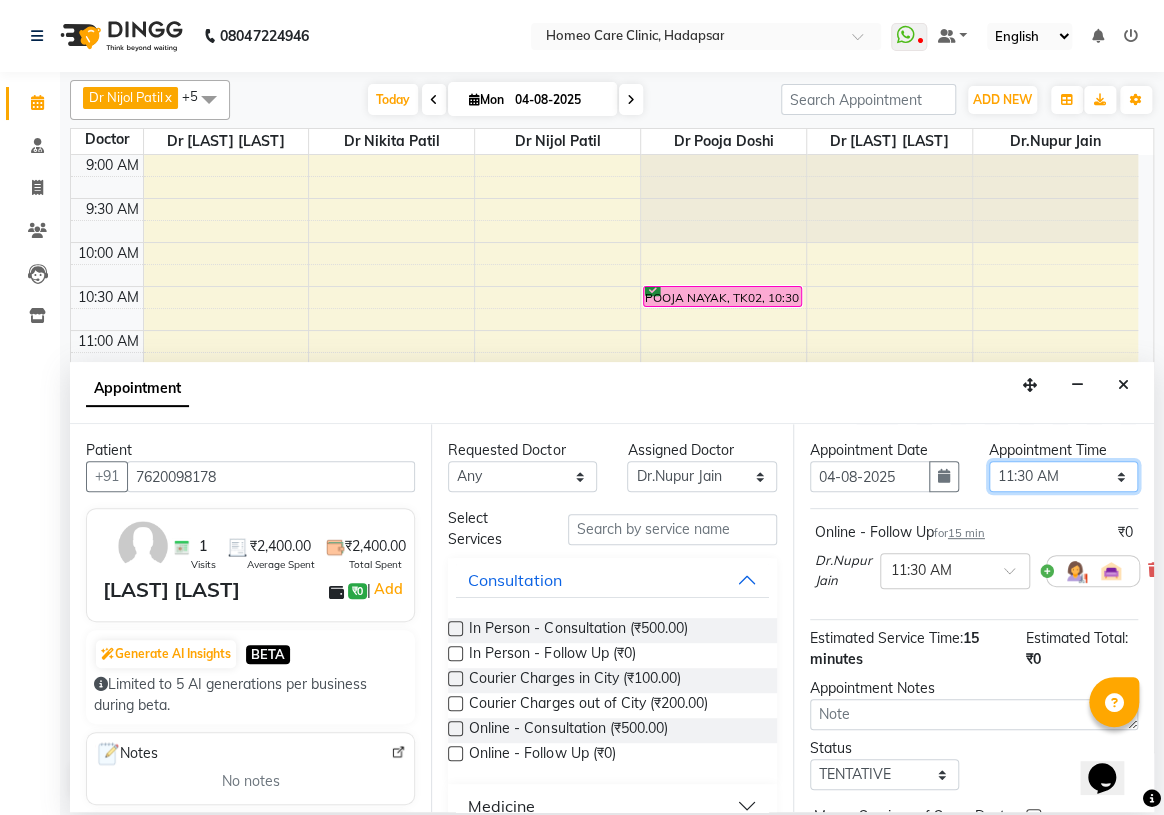 scroll, scrollTop: 90, scrollLeft: 0, axis: vertical 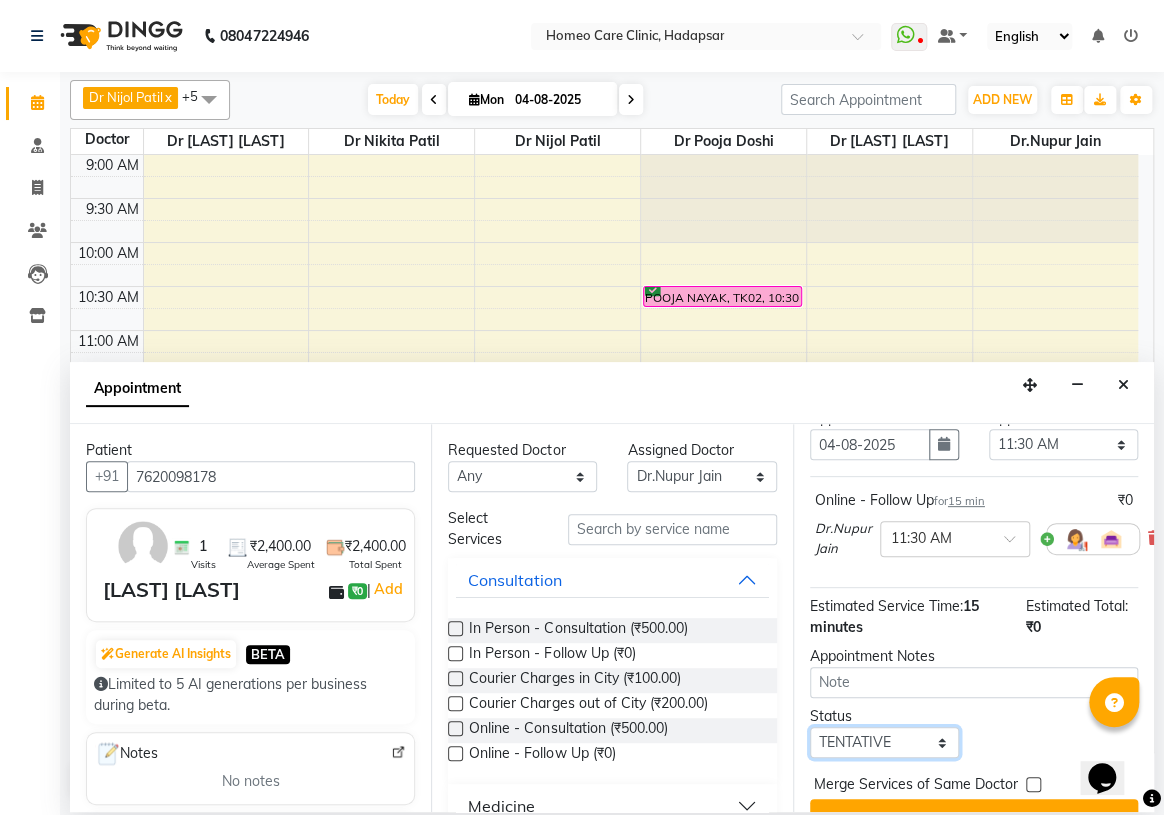 click on "Select TENTATIVE CONFIRM CHECK-IN UPCOMING" at bounding box center [884, 742] 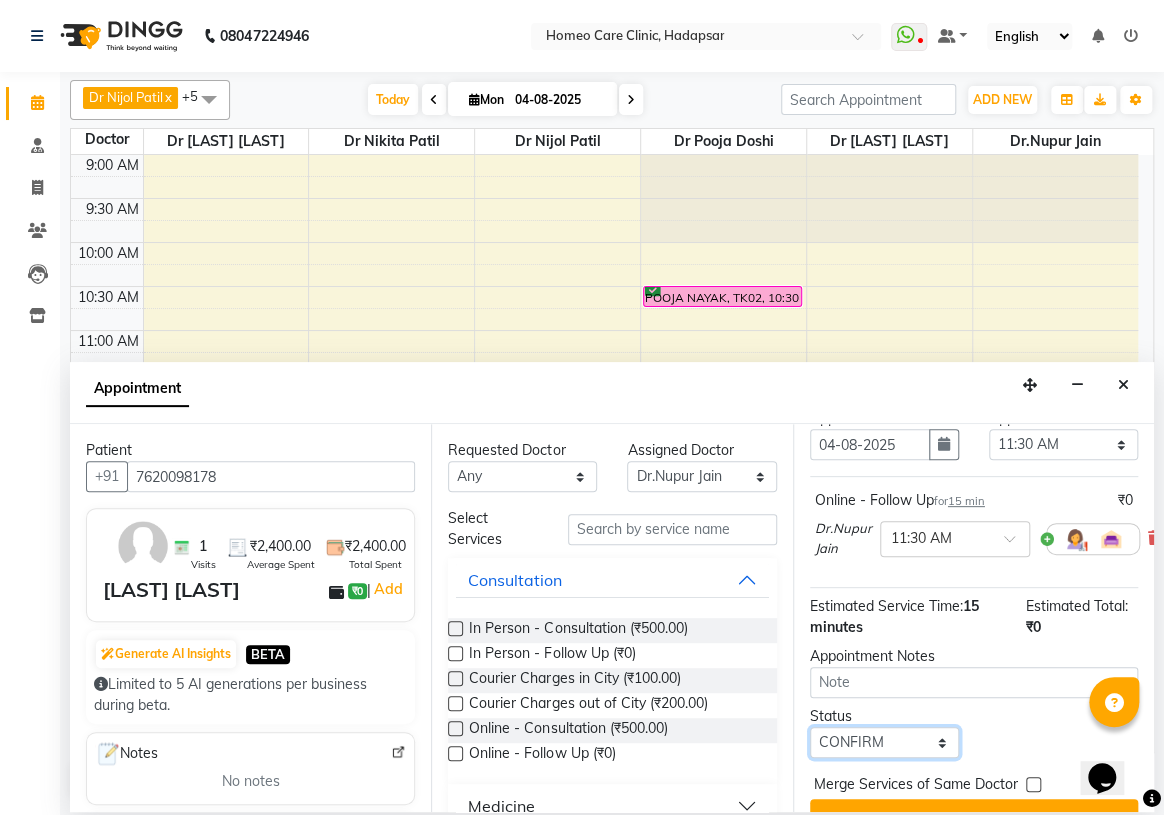 click on "Select TENTATIVE CONFIRM CHECK-IN UPCOMING" at bounding box center [884, 742] 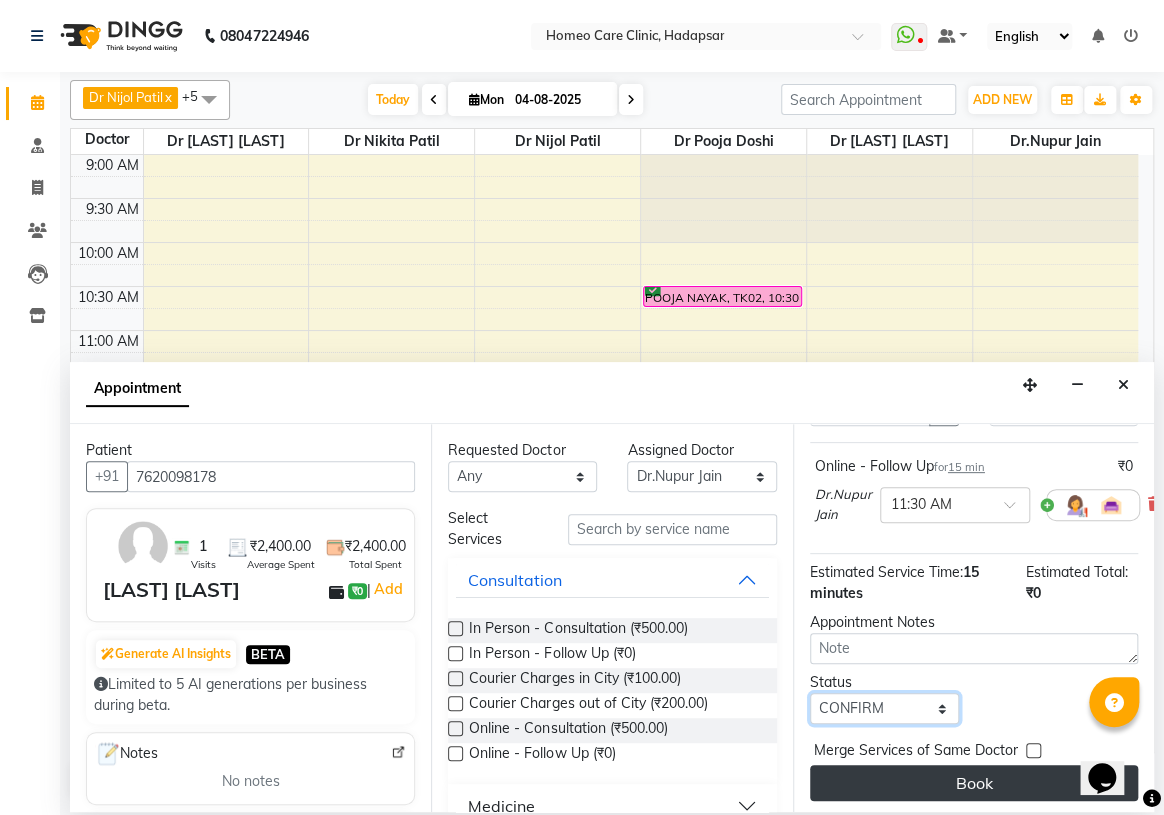 scroll, scrollTop: 141, scrollLeft: 0, axis: vertical 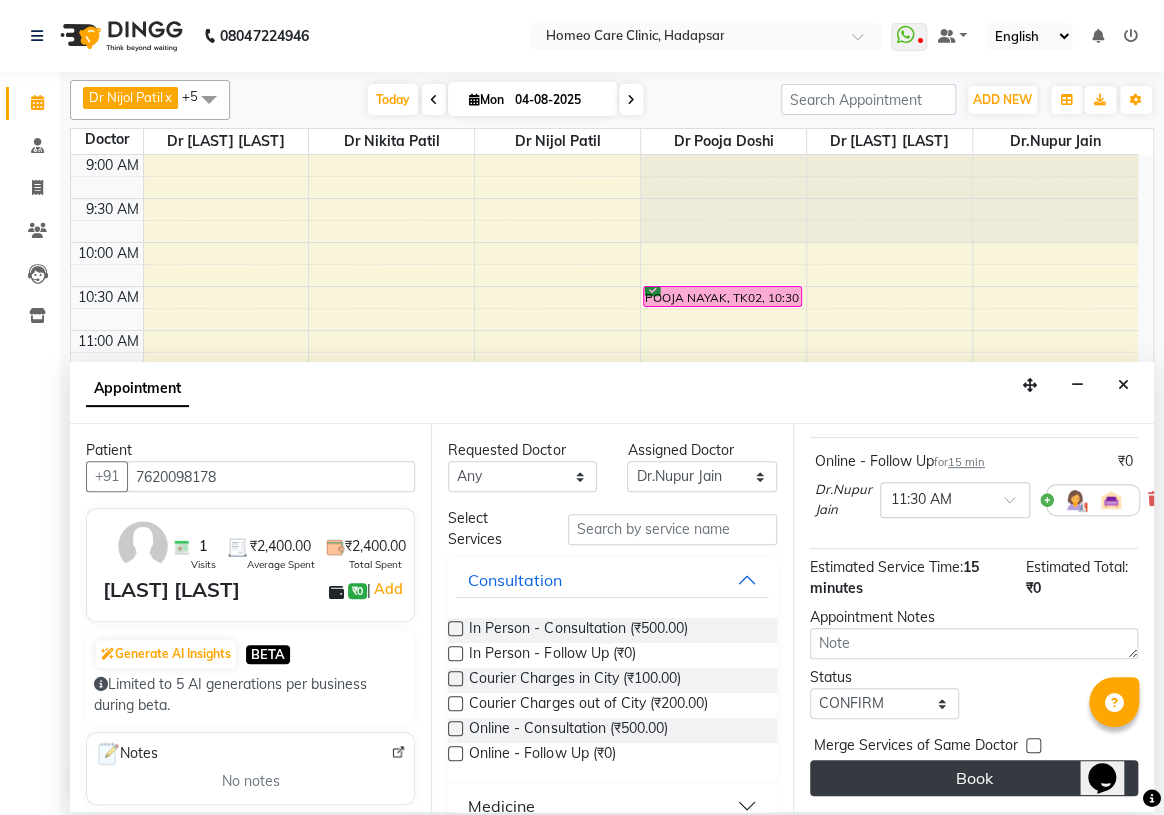 click on "Book" at bounding box center [974, 778] 